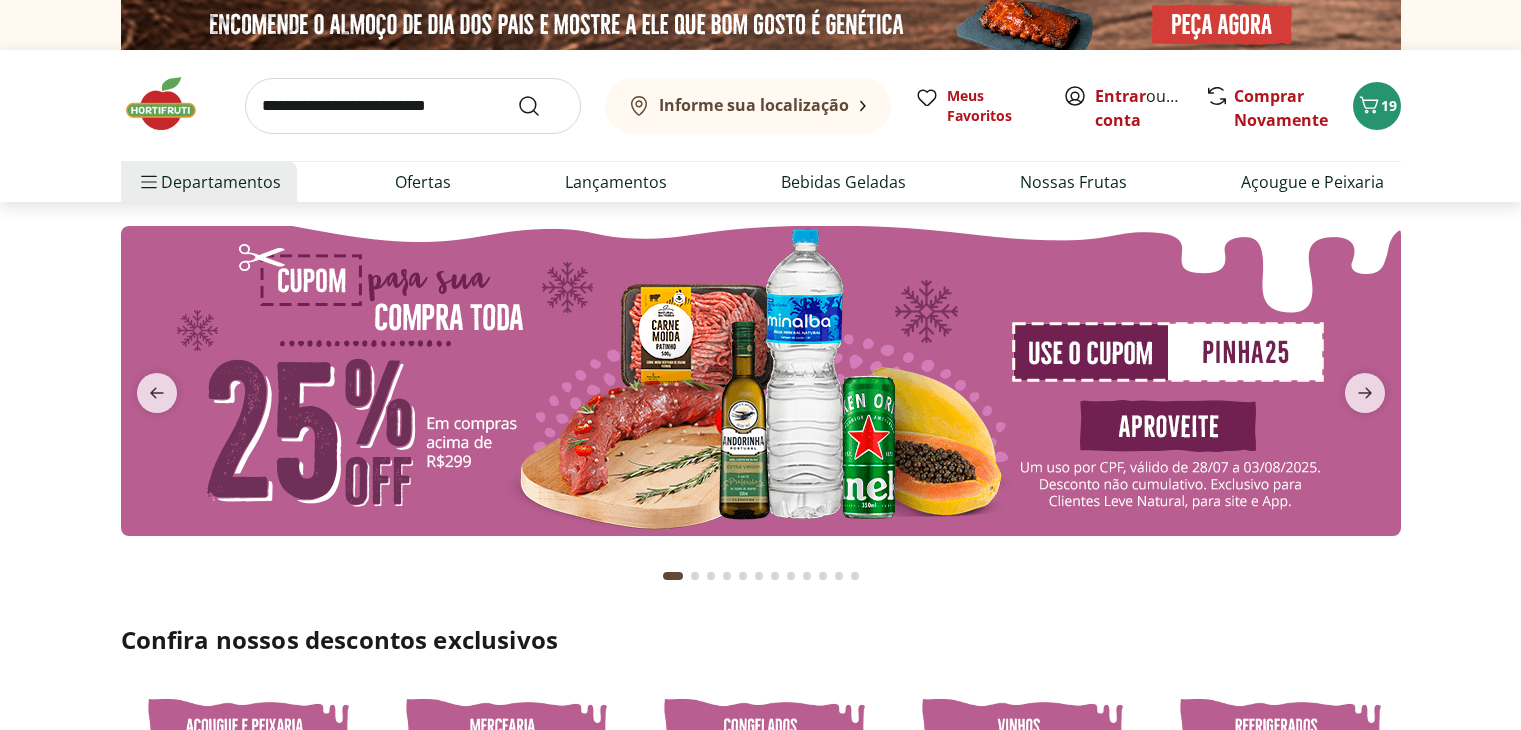scroll, scrollTop: 0, scrollLeft: 0, axis: both 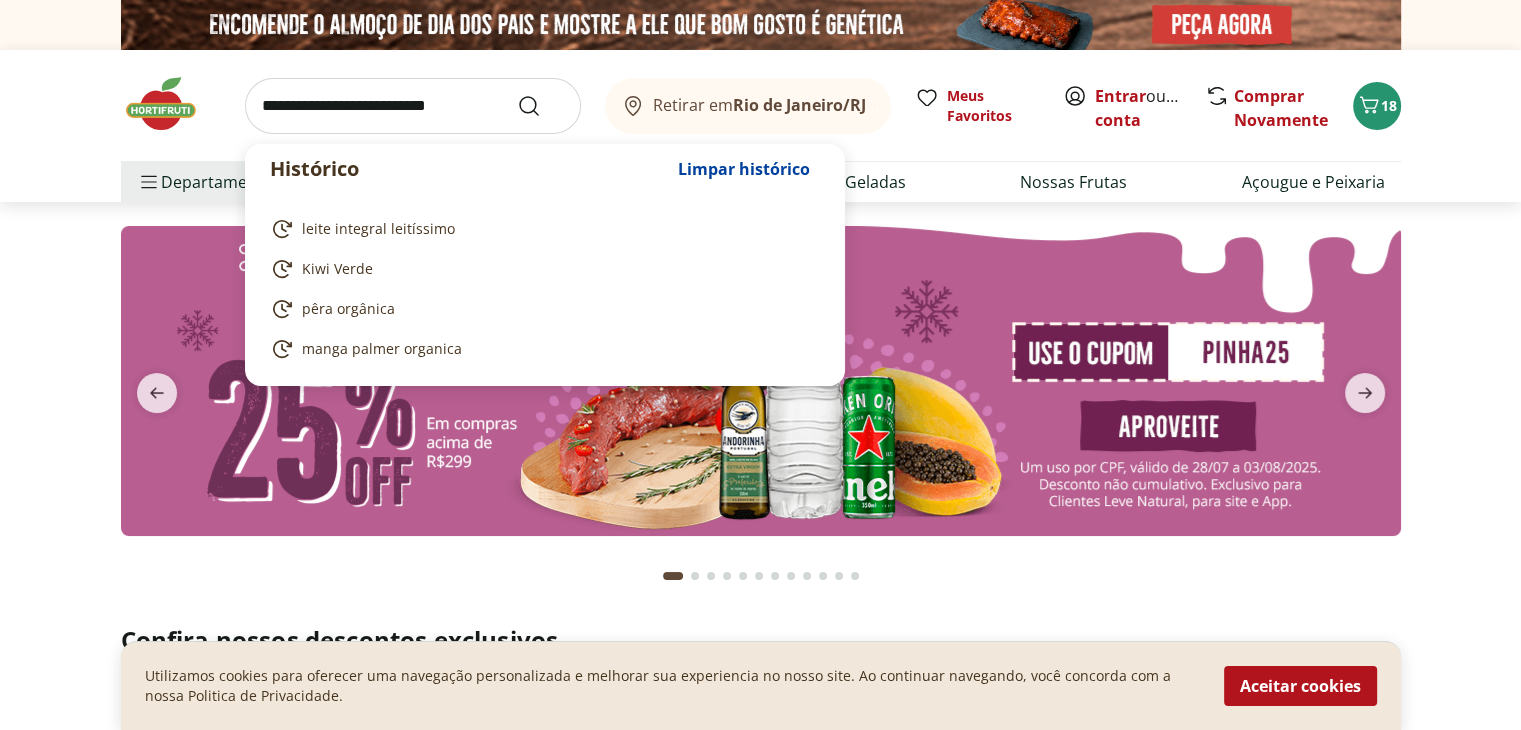 click at bounding box center (413, 106) 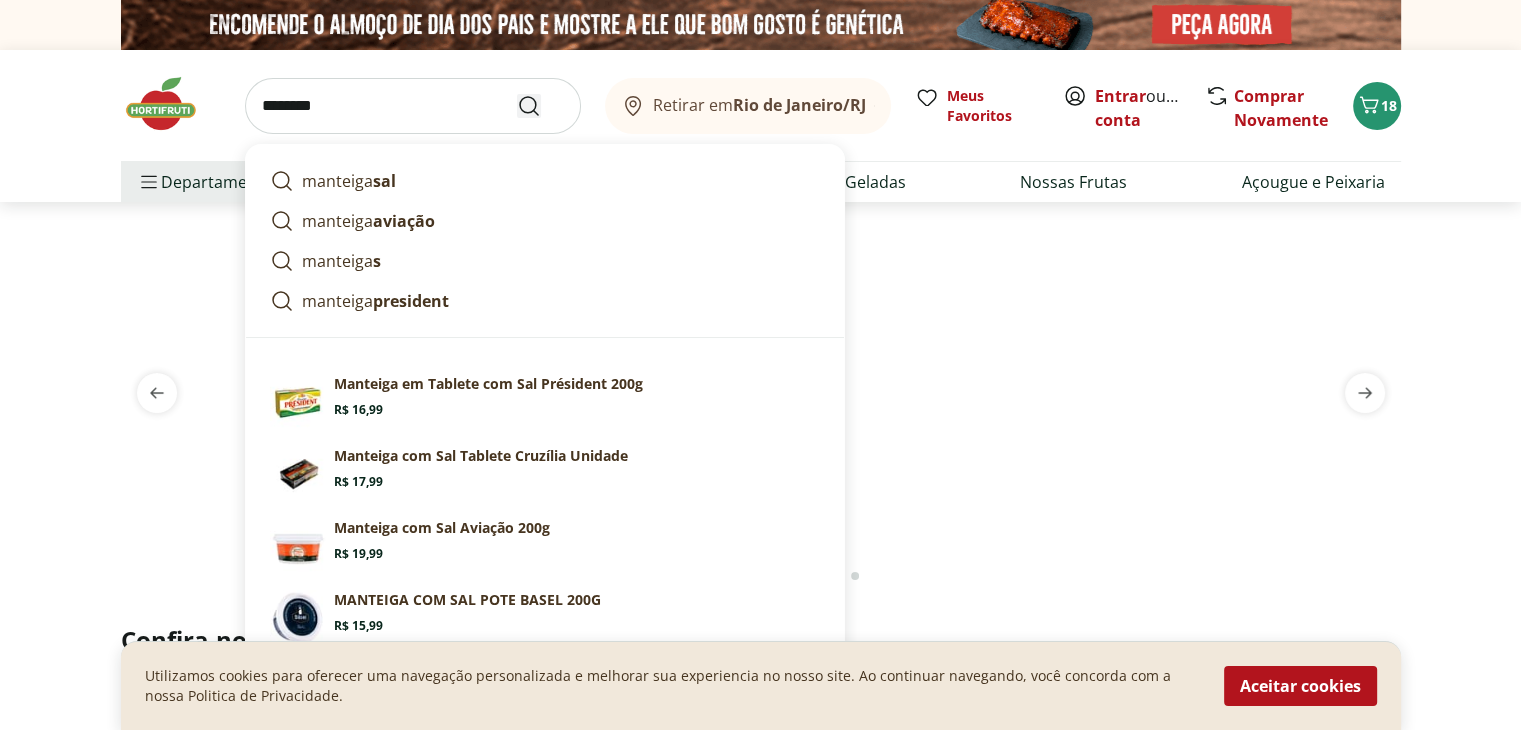 type on "********" 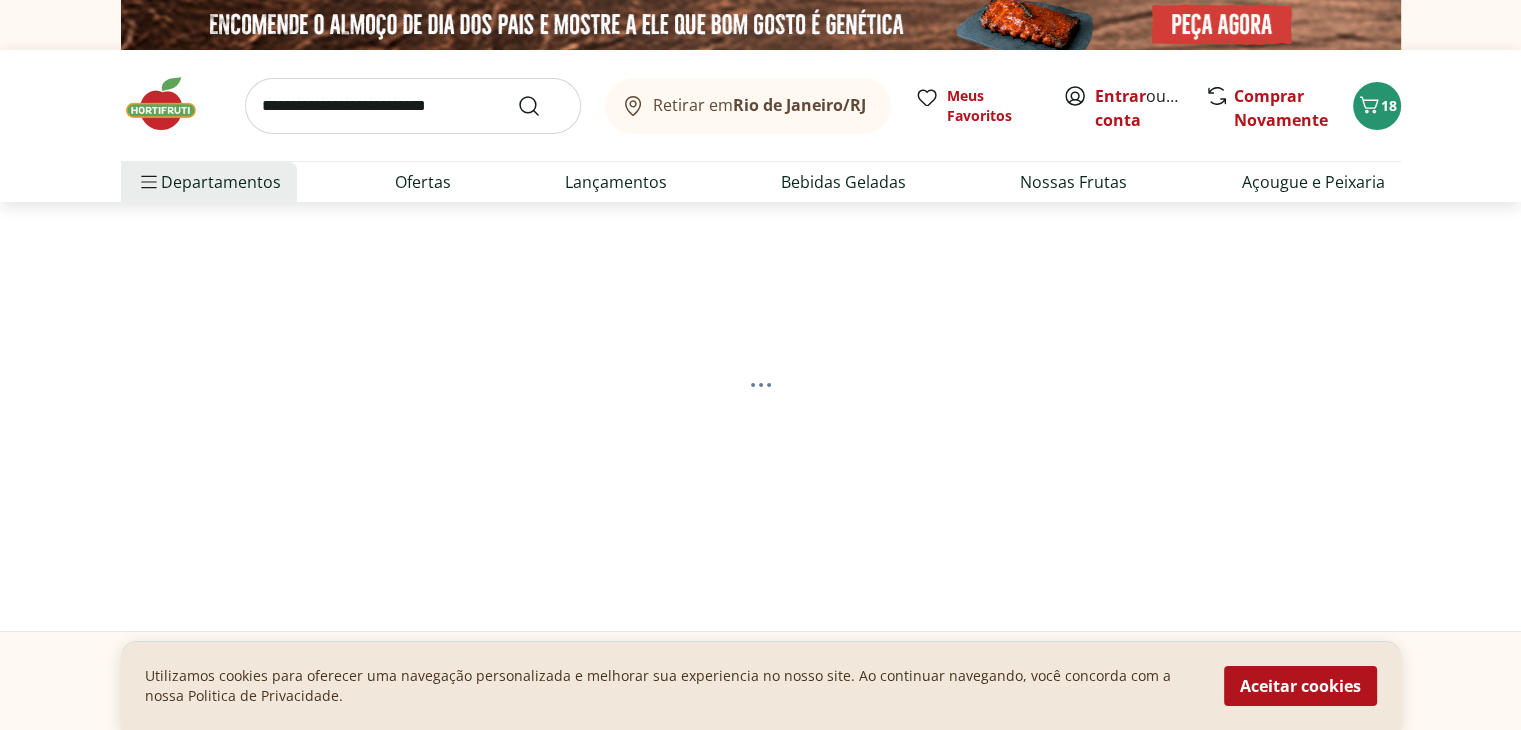select on "**********" 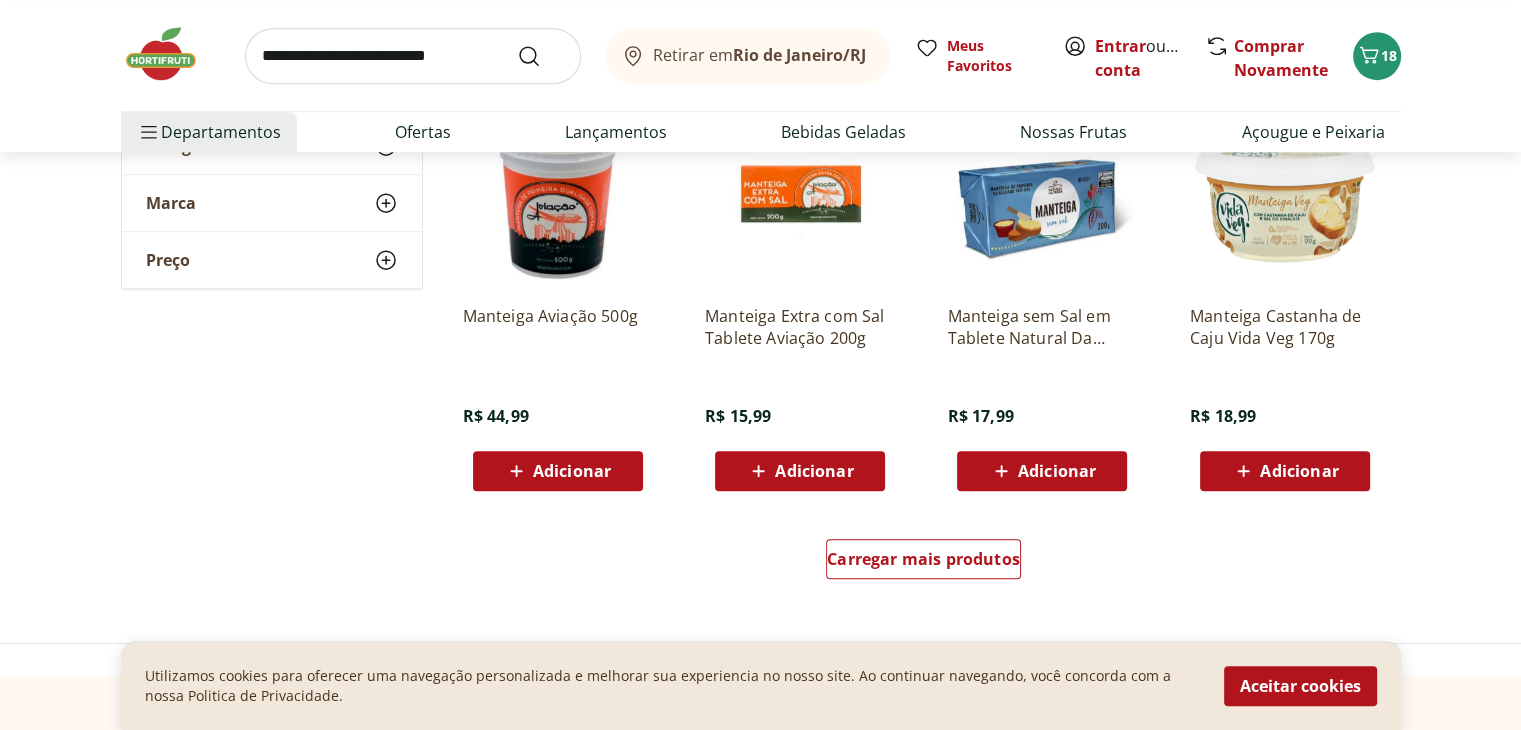 scroll, scrollTop: 1200, scrollLeft: 0, axis: vertical 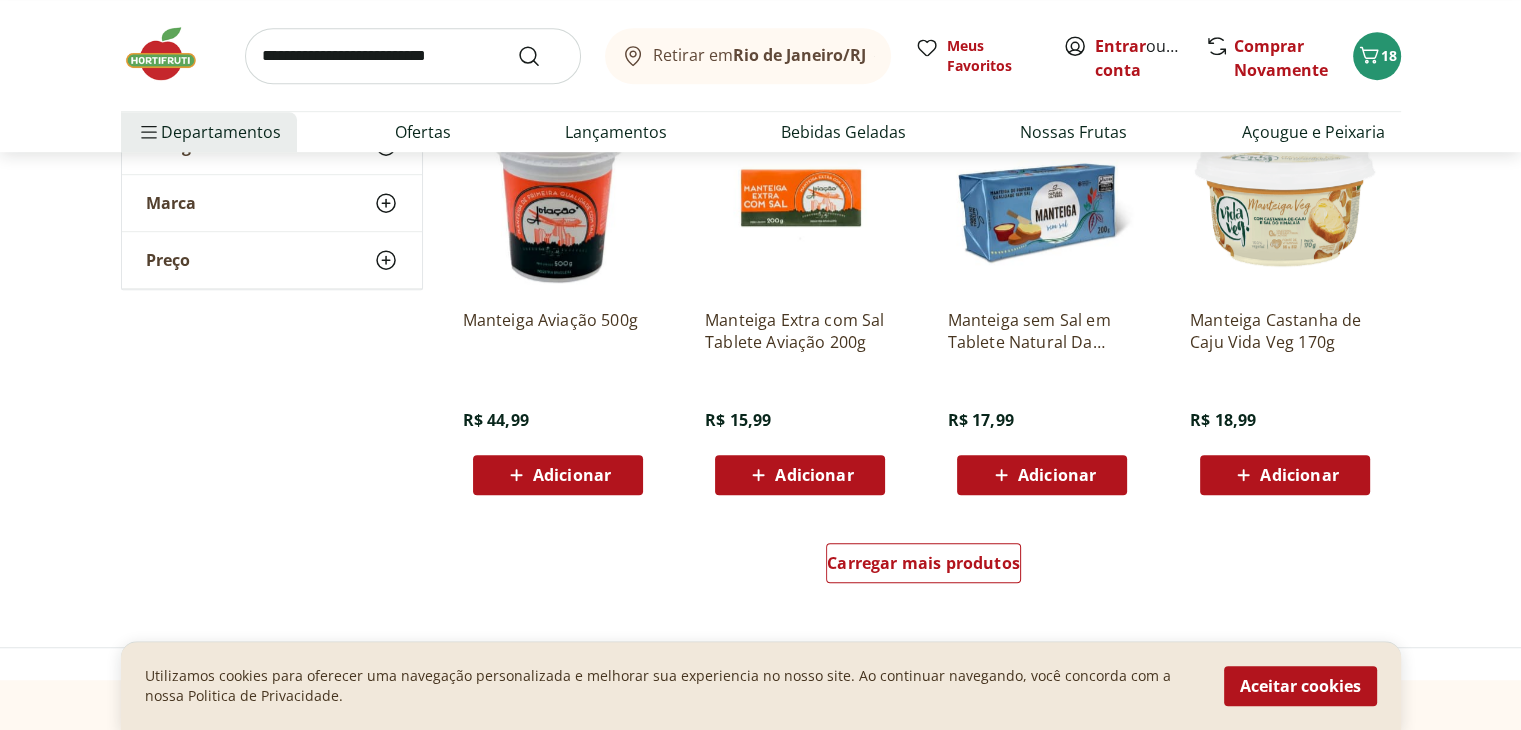 click at bounding box center [1042, 198] 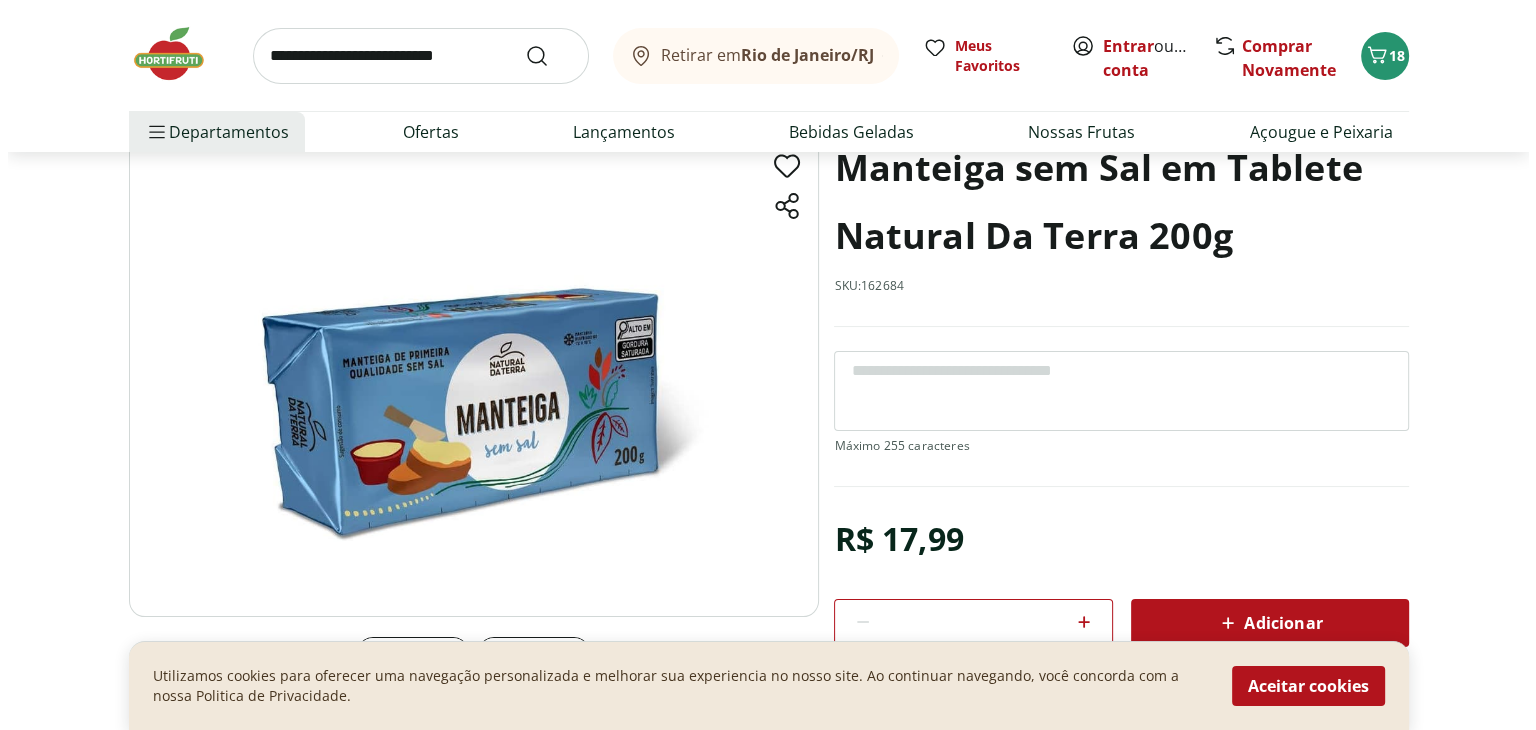 scroll, scrollTop: 120, scrollLeft: 0, axis: vertical 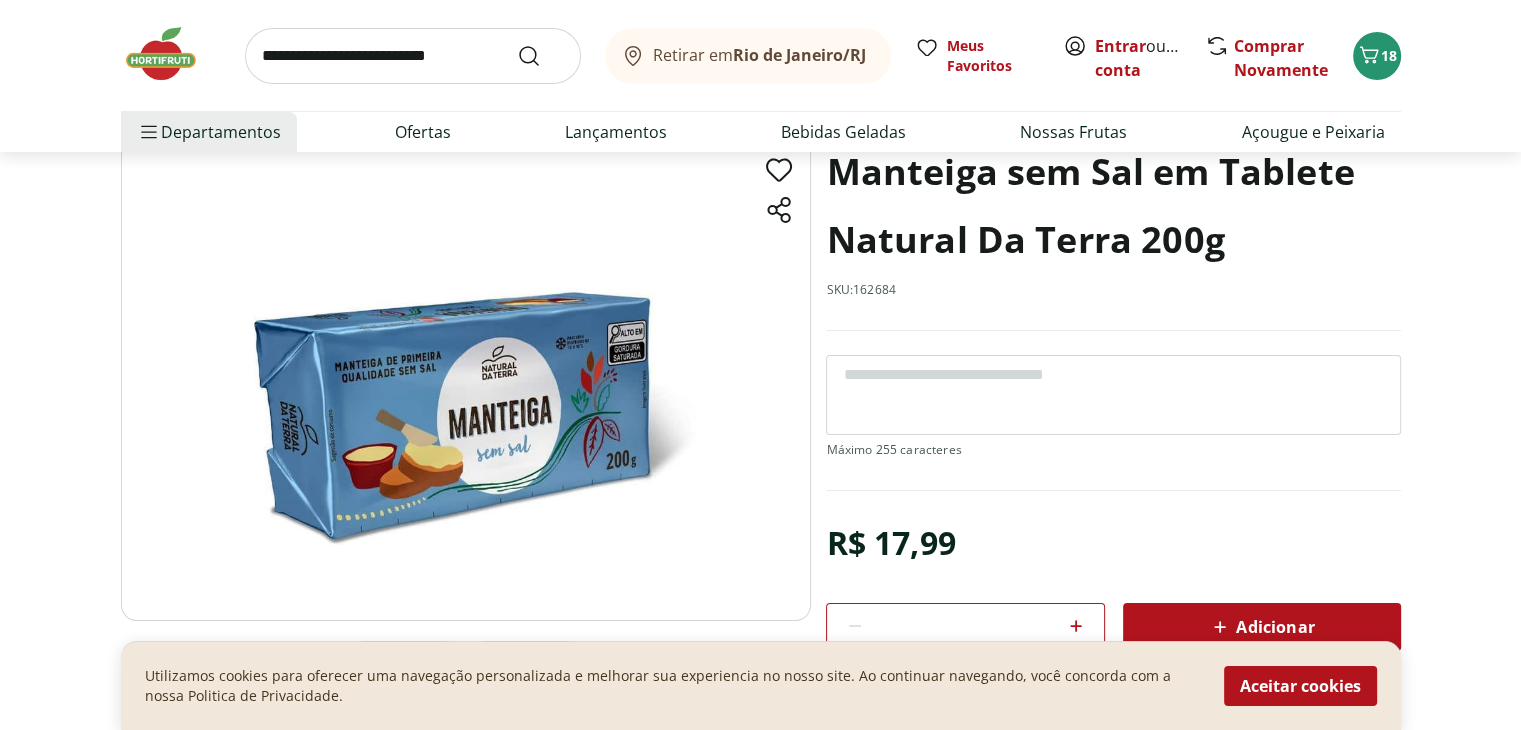click on "Adicionar" at bounding box center [1262, 627] 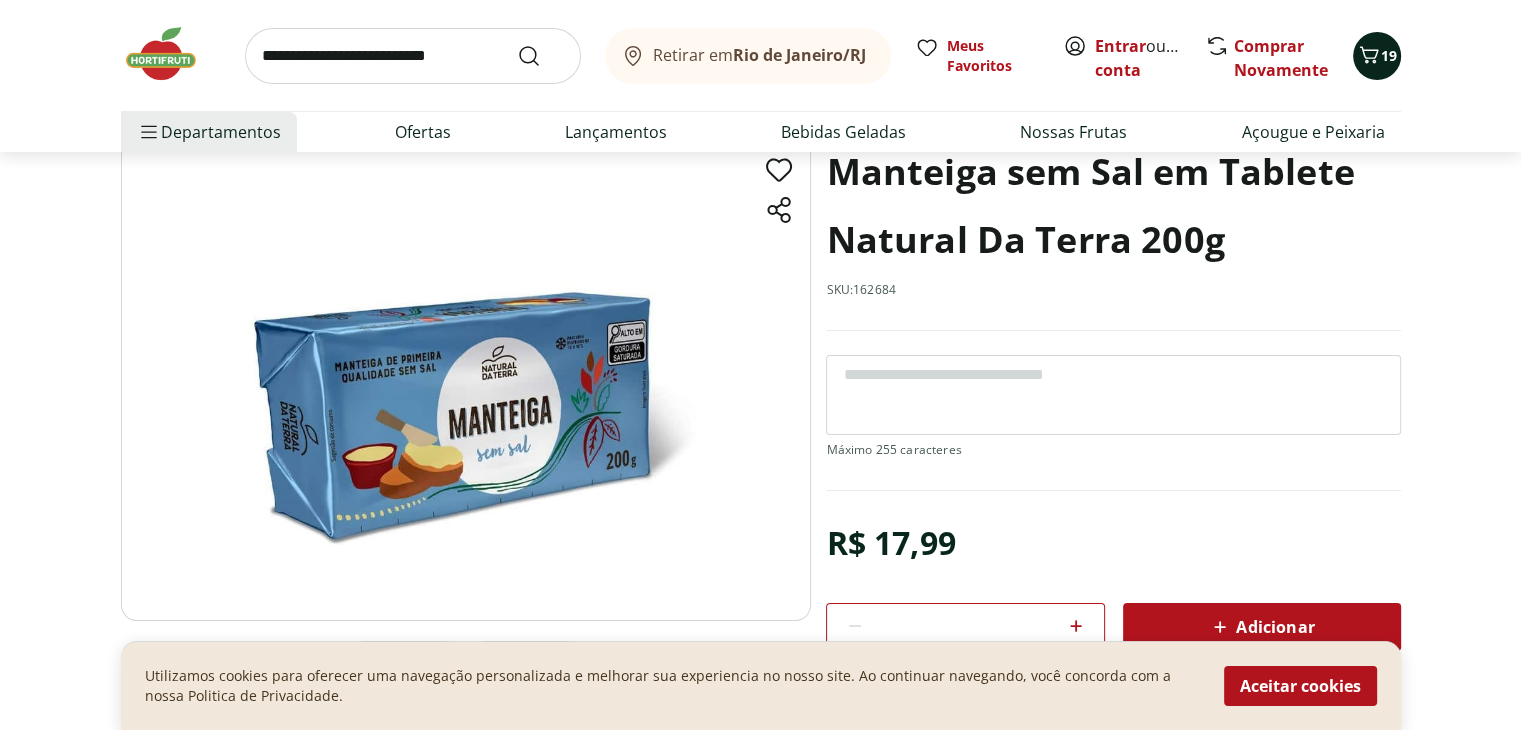click on "19" at bounding box center [1389, 55] 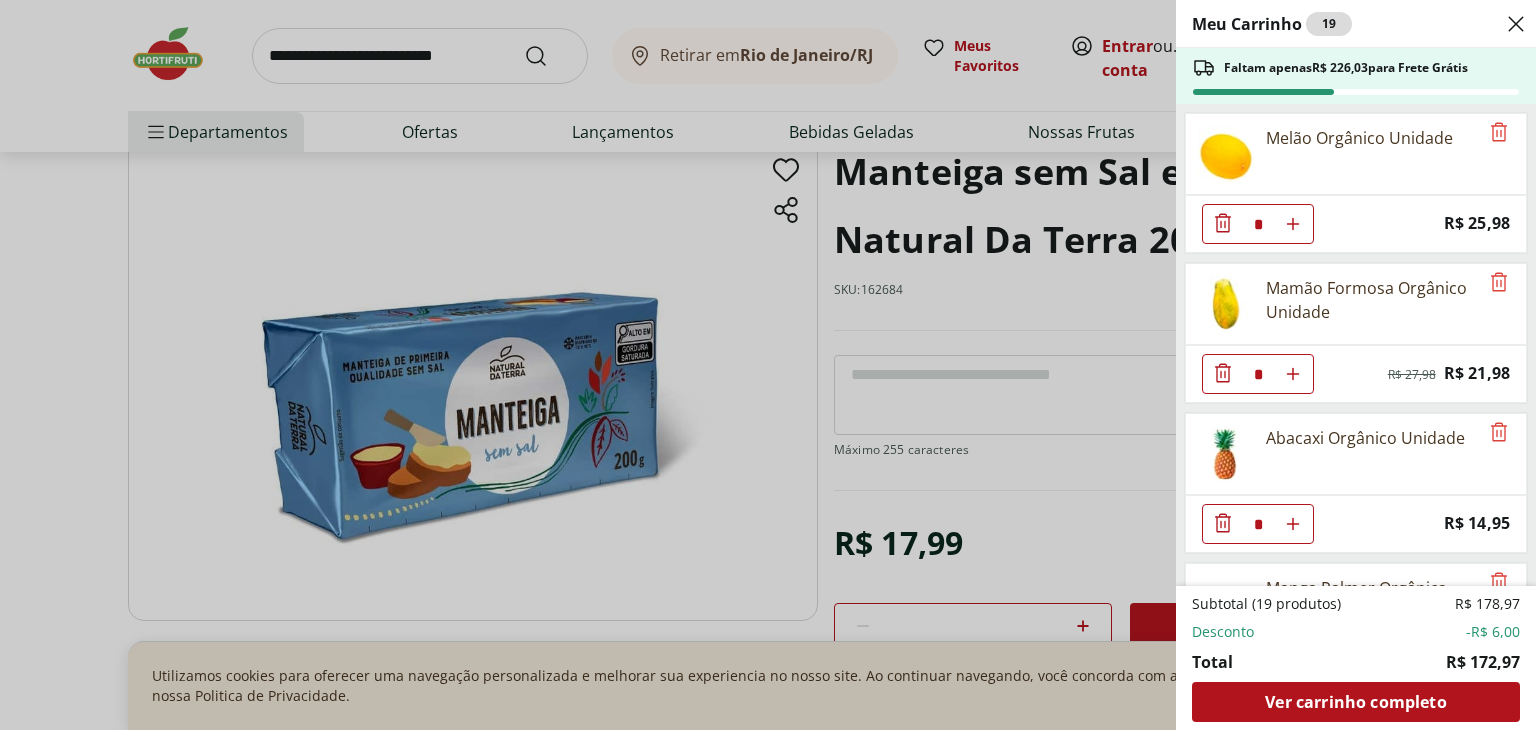 click on "Melão Orgânico Unidade * Price: R$ 25,98 Mamão Formosa Orgânico Unidade * Original price: R$ 27,98 Price: R$ 21,98 Abacaxi Orgânico Unidade * Price: R$ 14,95 Manga Palmer Orgânica Unidade * Price: R$ 6,50 Kiwi Verde ** Price: R$ 4,31 Leite Uht Integral Leitíssimo 1 Litro * Price: R$ 11,99 Manteiga sem Sal em Tablete Natural Da Terra 200g * Price: R$ 17,99" at bounding box center (1354, 345) 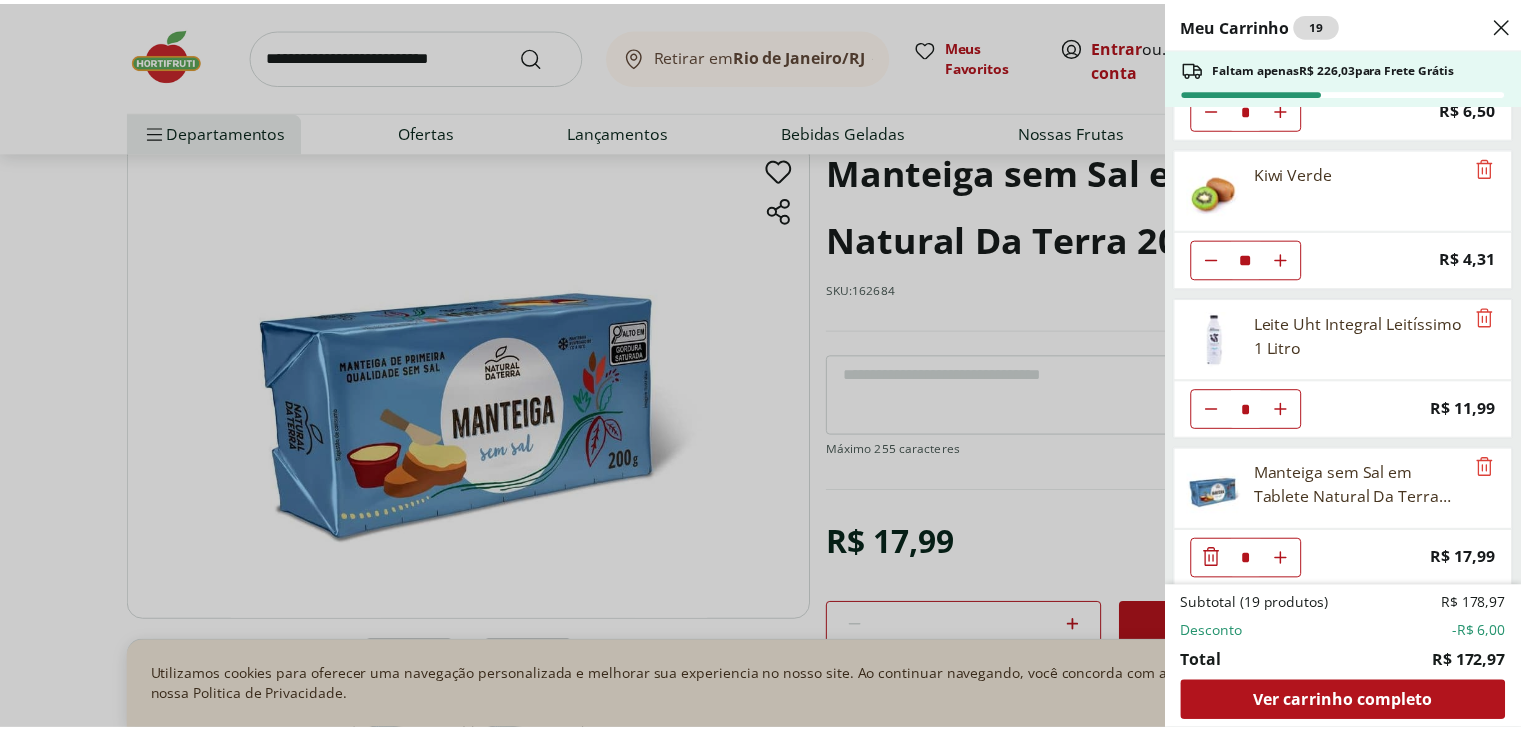 scroll, scrollTop: 568, scrollLeft: 0, axis: vertical 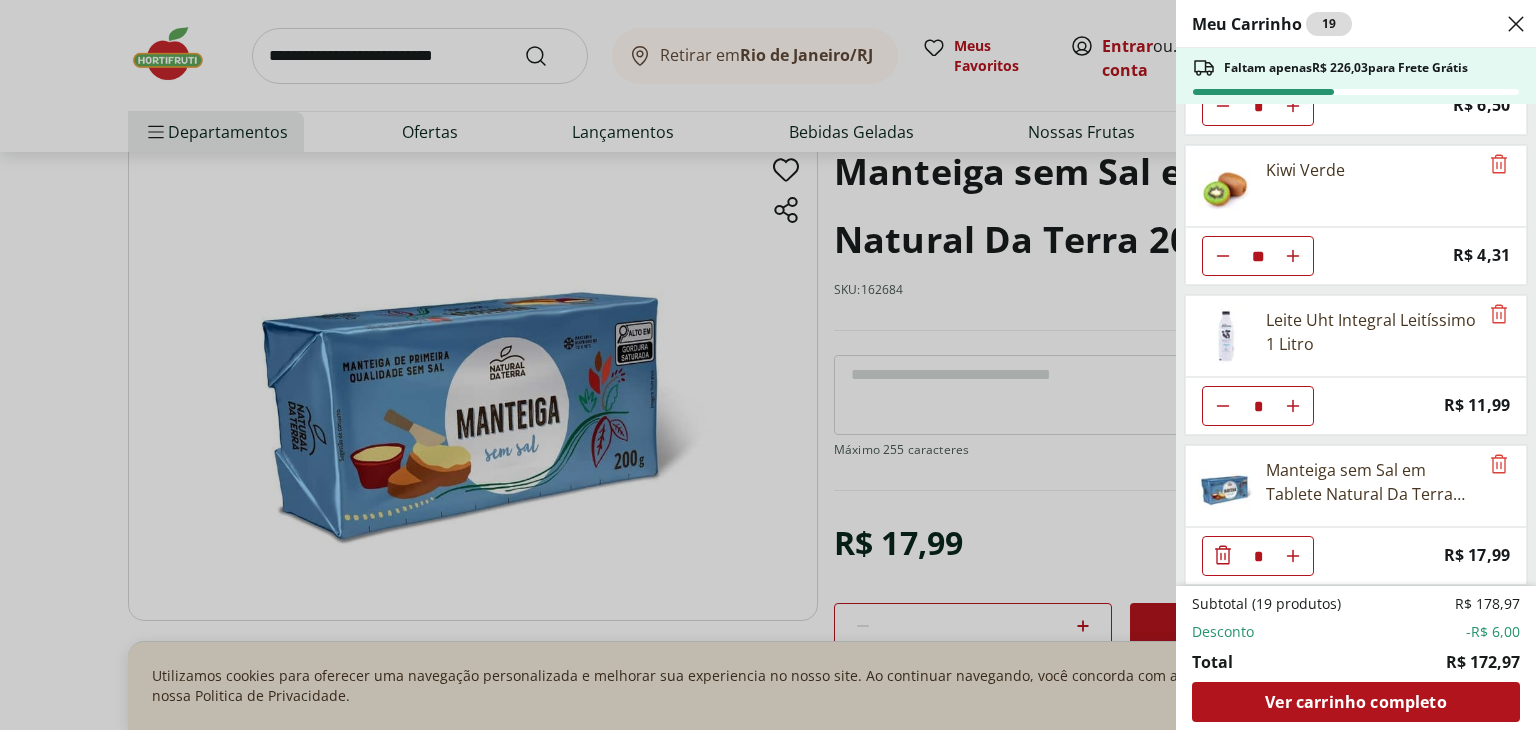click 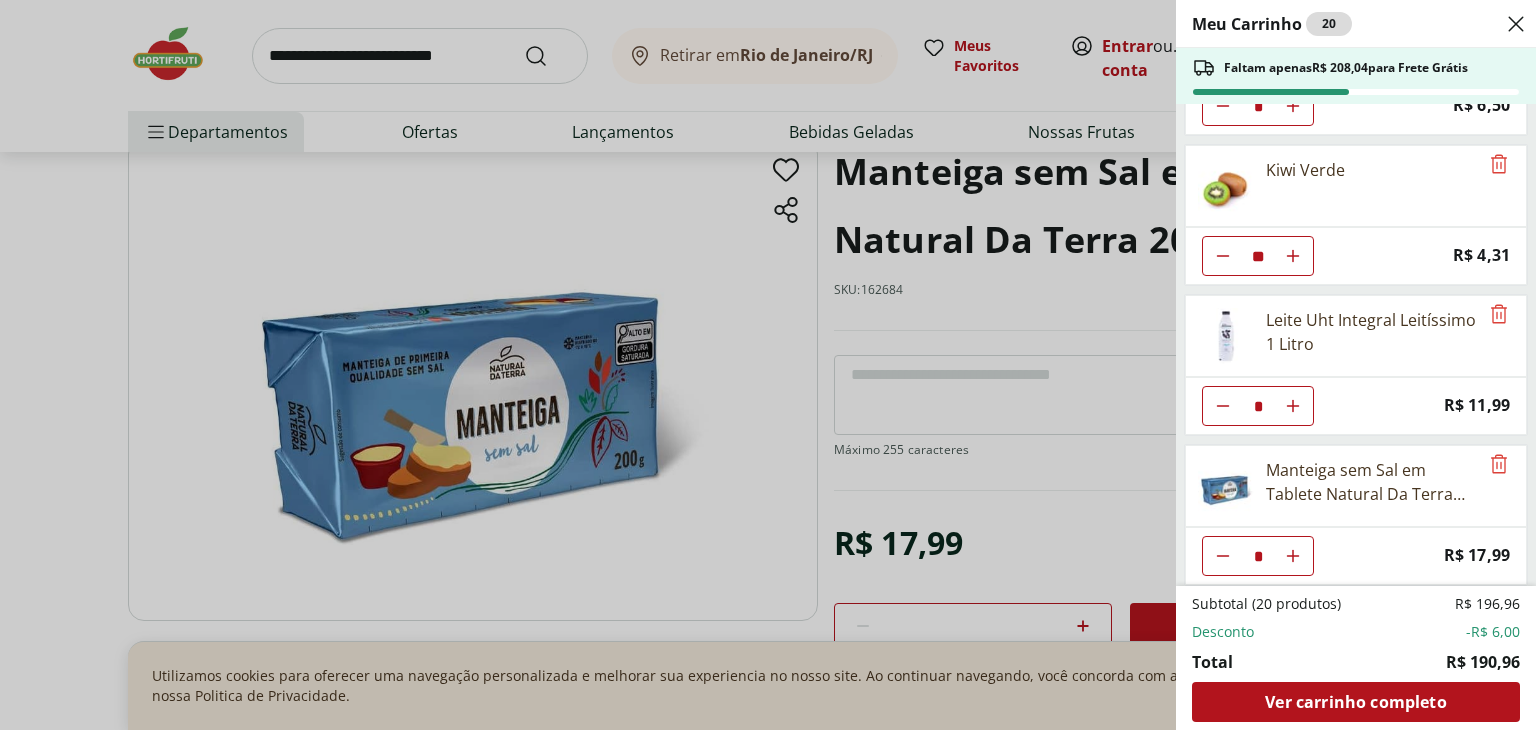 click 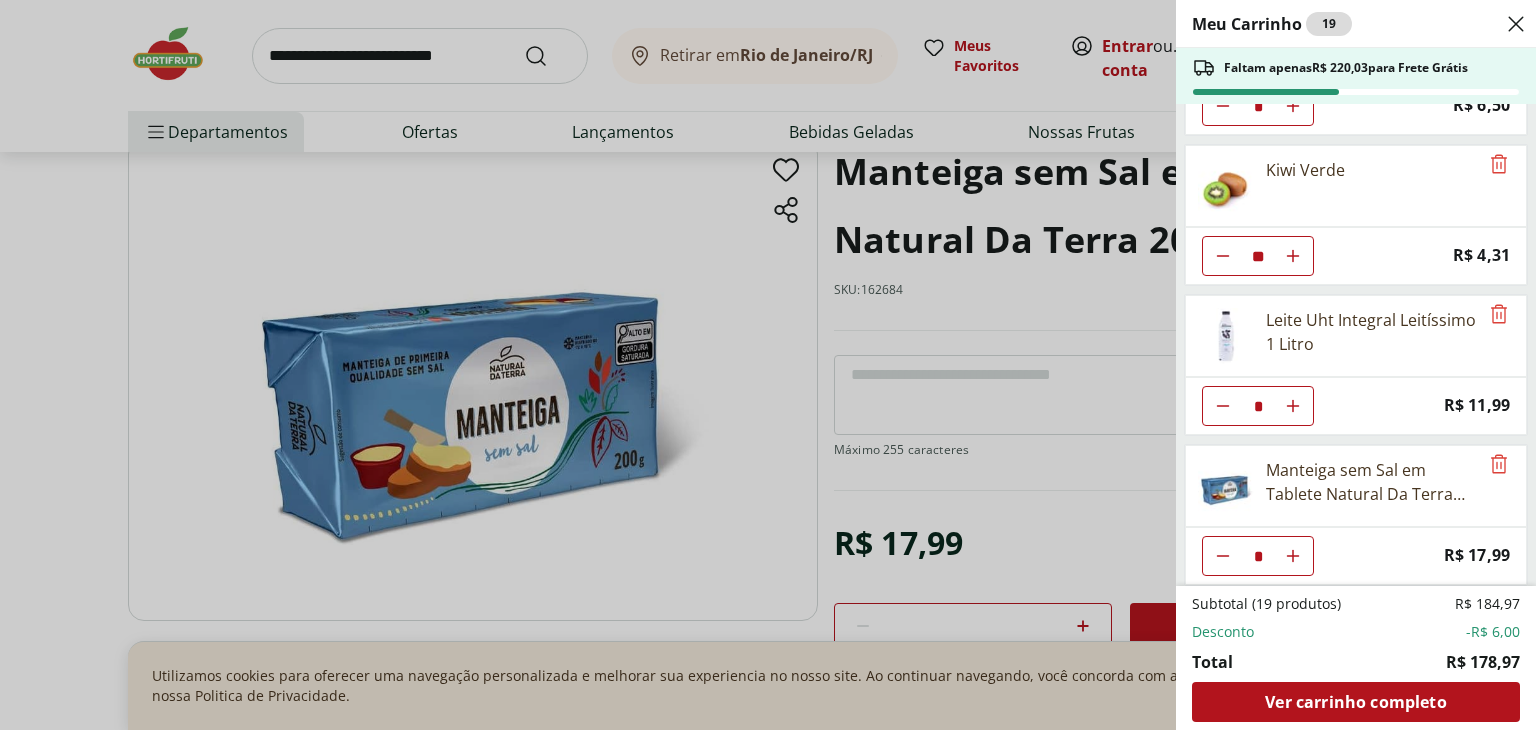 click on "Meu Carrinho 19 Faltam apenas  R$ 220,03  para Frete Grátis Melão Orgânico Unidade * Price: R$ 25,98 Mamão Formosa Orgânico Unidade * Original price: R$ 27,98 Price: R$ 21,98 Abacaxi Orgânico Unidade * Price: R$ 14,95 Manga Palmer Orgânica Unidade * Price: R$ 6,50 Kiwi Verde ** Price: R$ 4,31 Leite Uht Integral Leitíssimo 1 Litro * Price: R$ 11,99 Manteiga sem Sal em Tablete Natural Da Terra 200g * Price: R$ 17,99 Subtotal (19 produtos) R$ 184,97 Desconto -R$ 6,00 Total R$ 178,97 Ver carrinho completo" at bounding box center (768, 365) 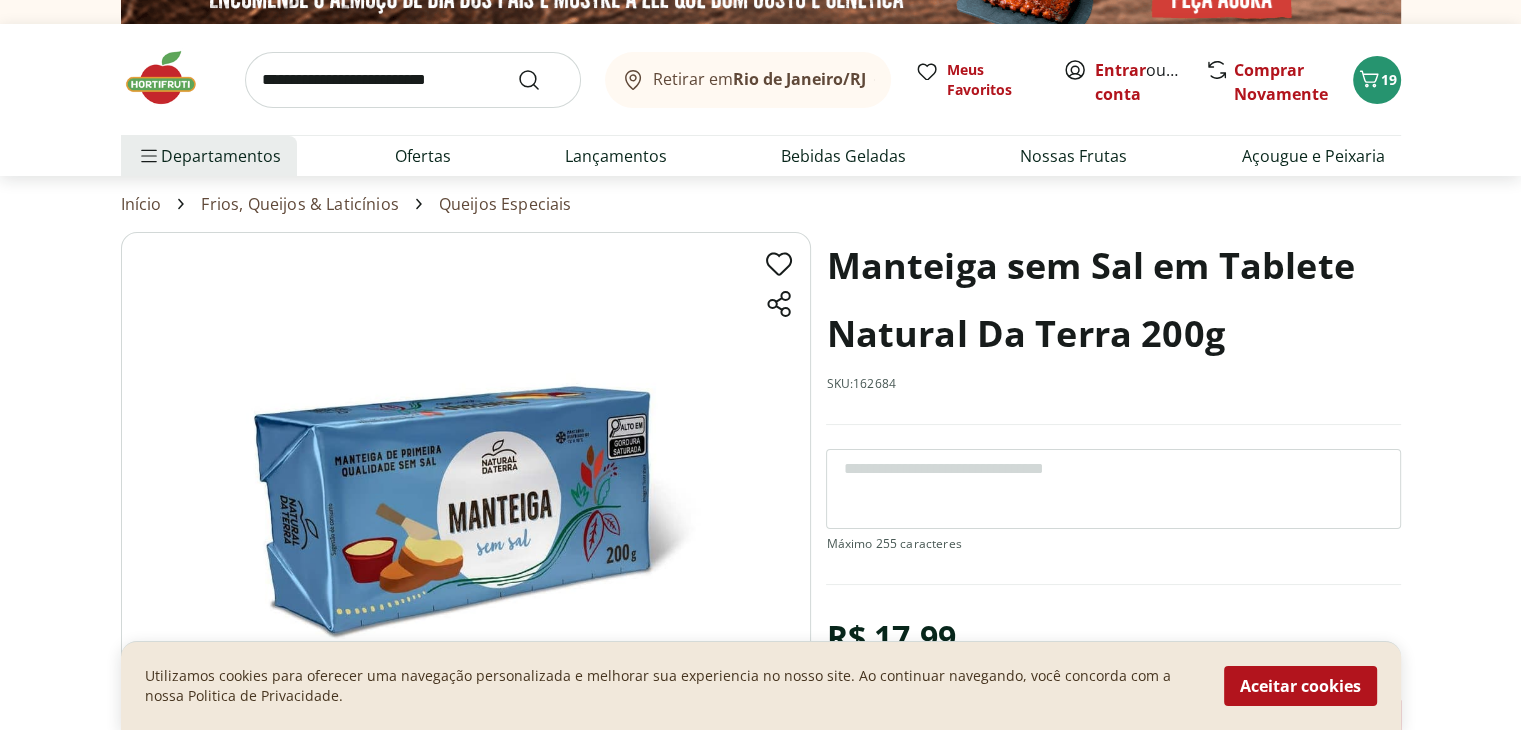 scroll, scrollTop: 15, scrollLeft: 0, axis: vertical 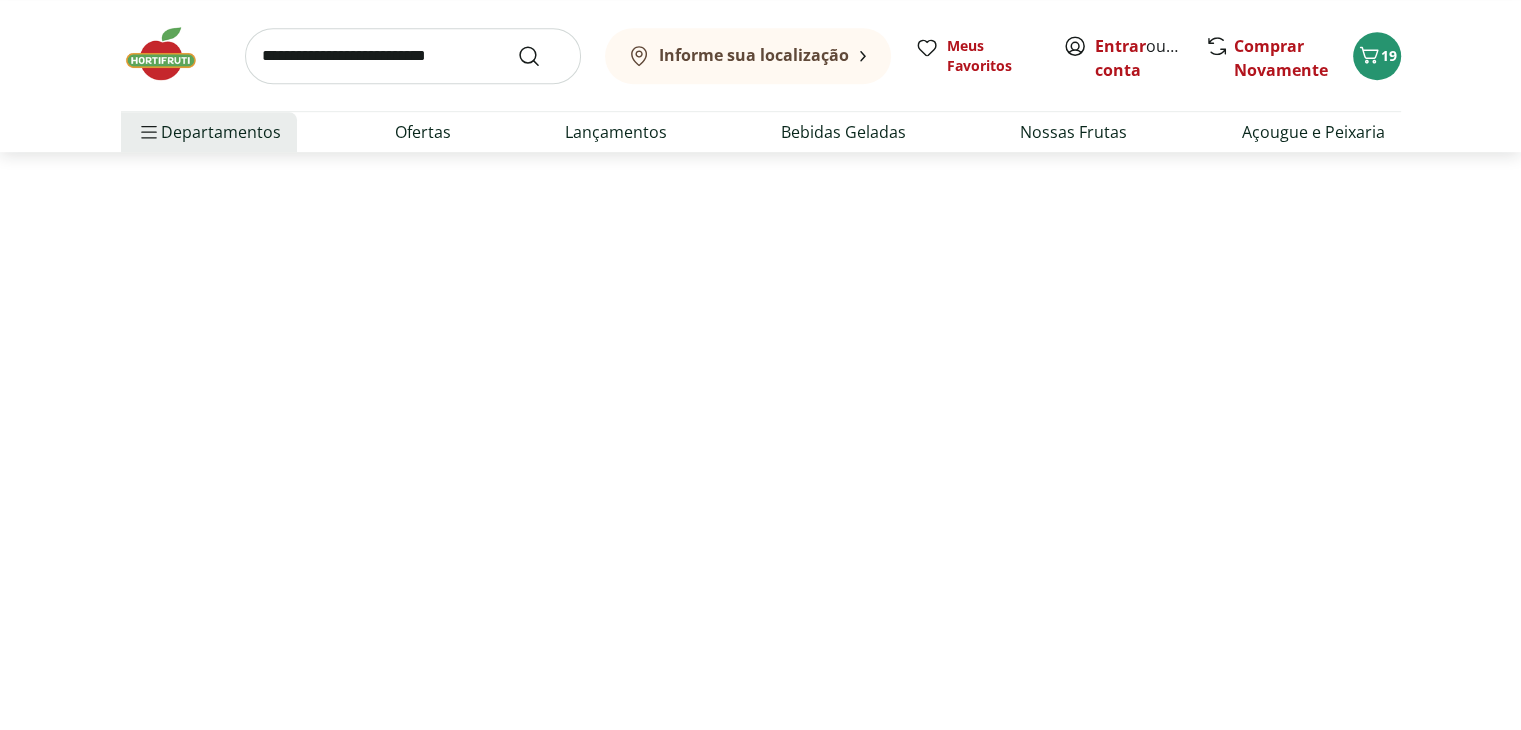 select on "**********" 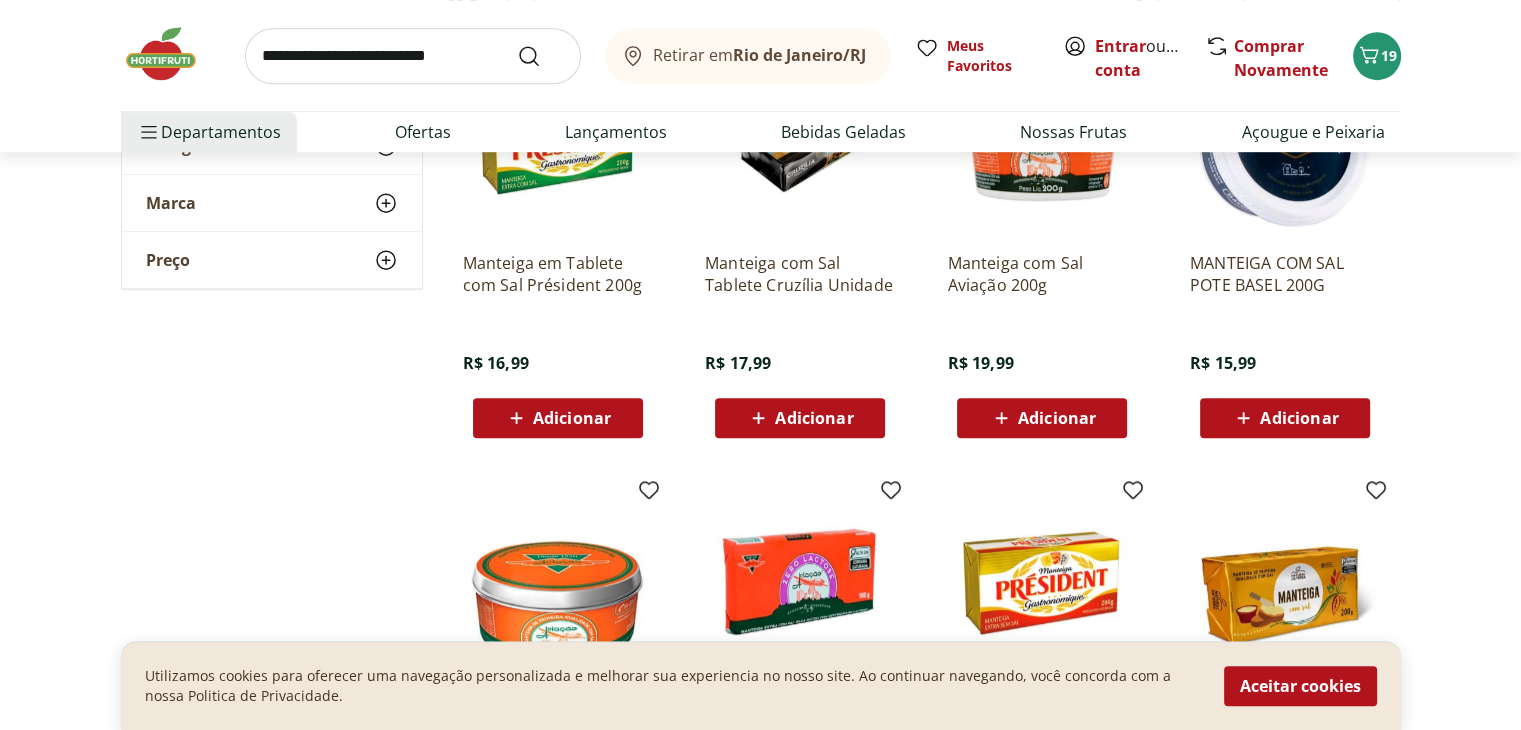 scroll, scrollTop: 0, scrollLeft: 0, axis: both 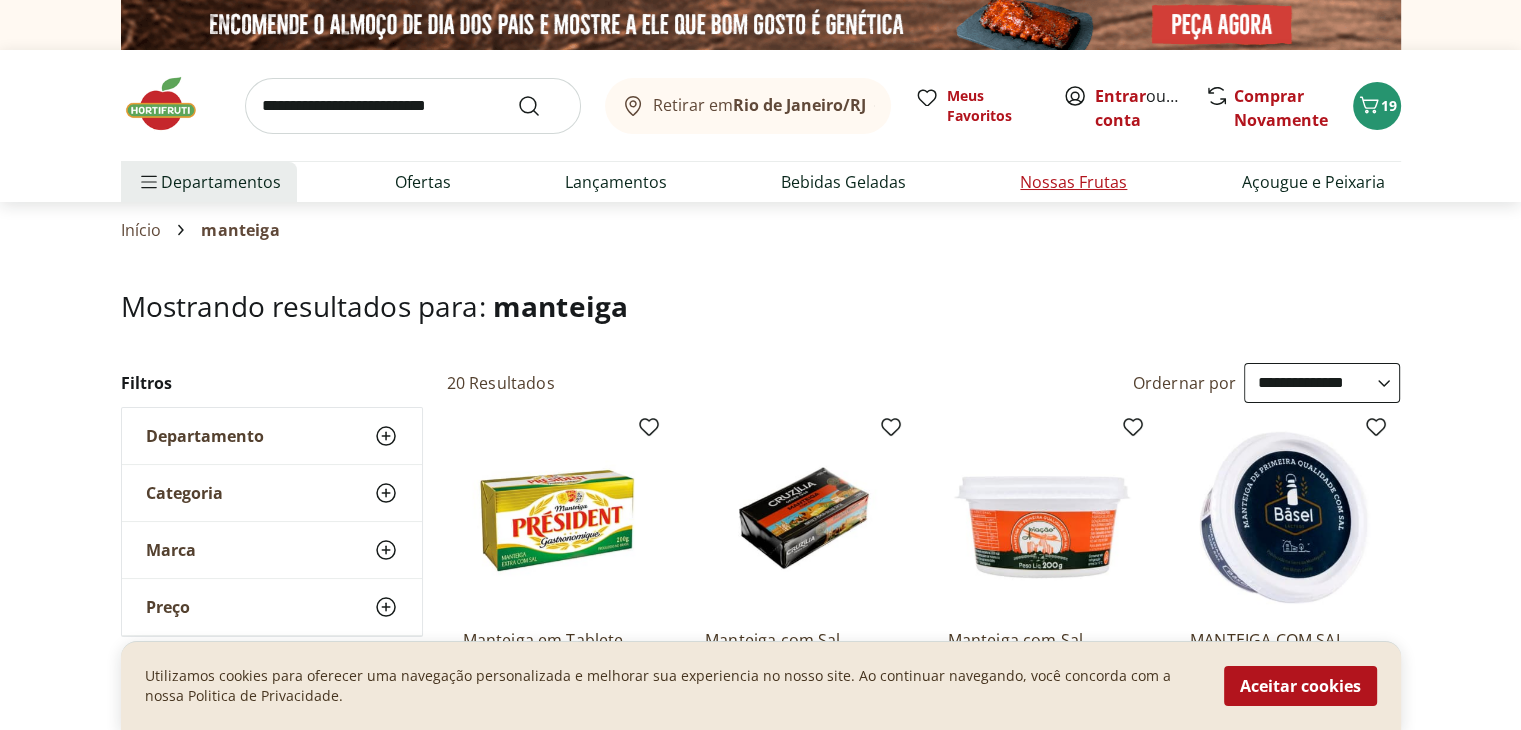 click on "Nossas Frutas" at bounding box center [1073, 182] 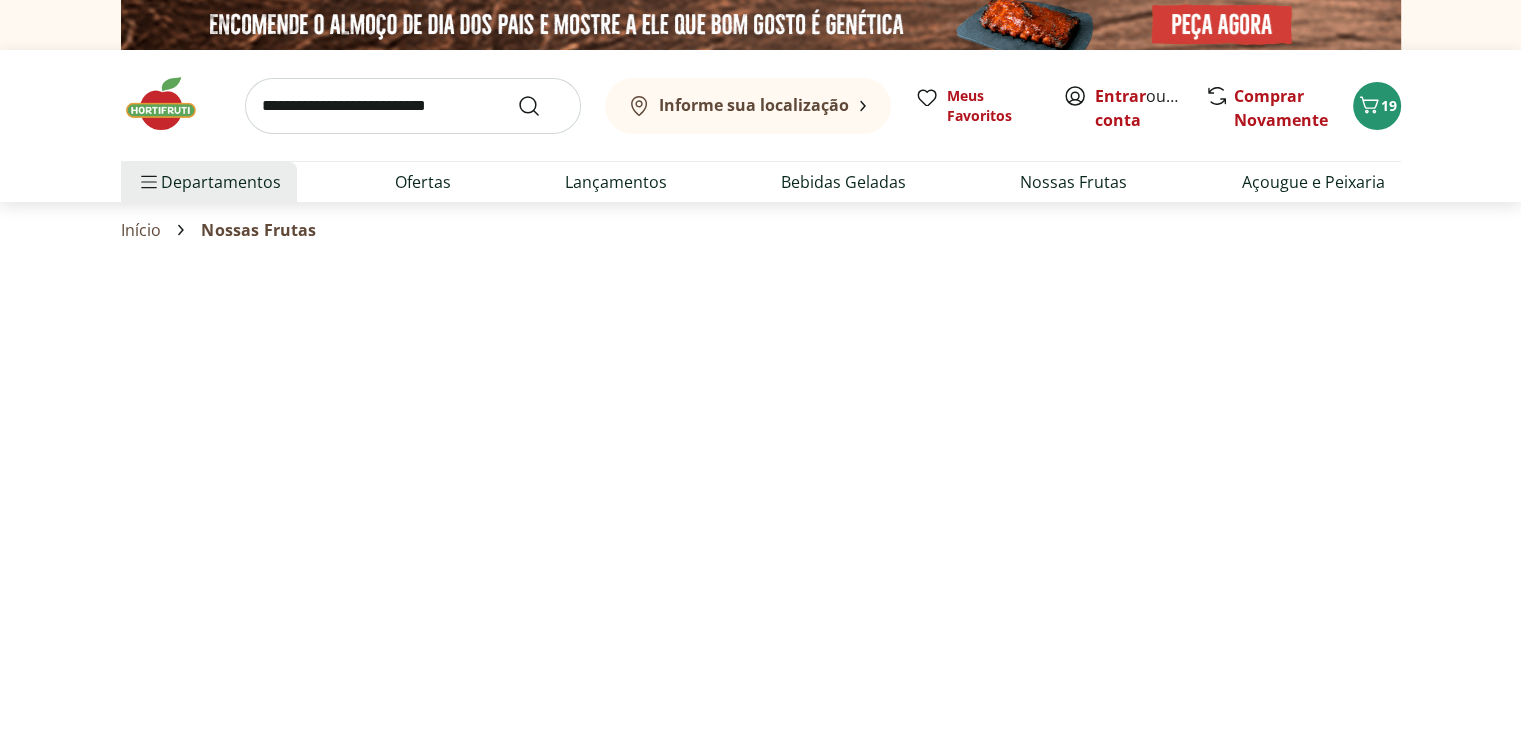 select on "**********" 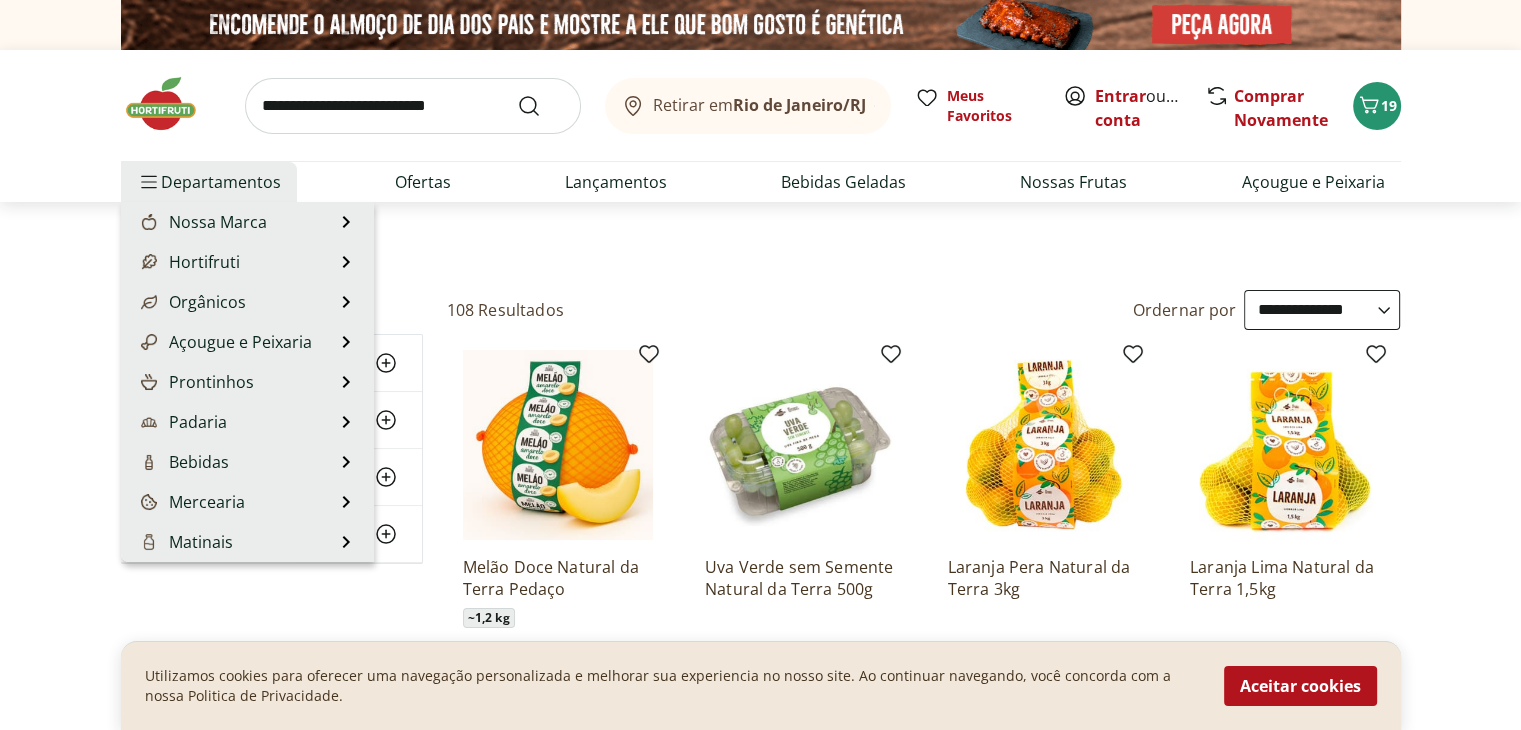 click on "Departamentos" at bounding box center (209, 182) 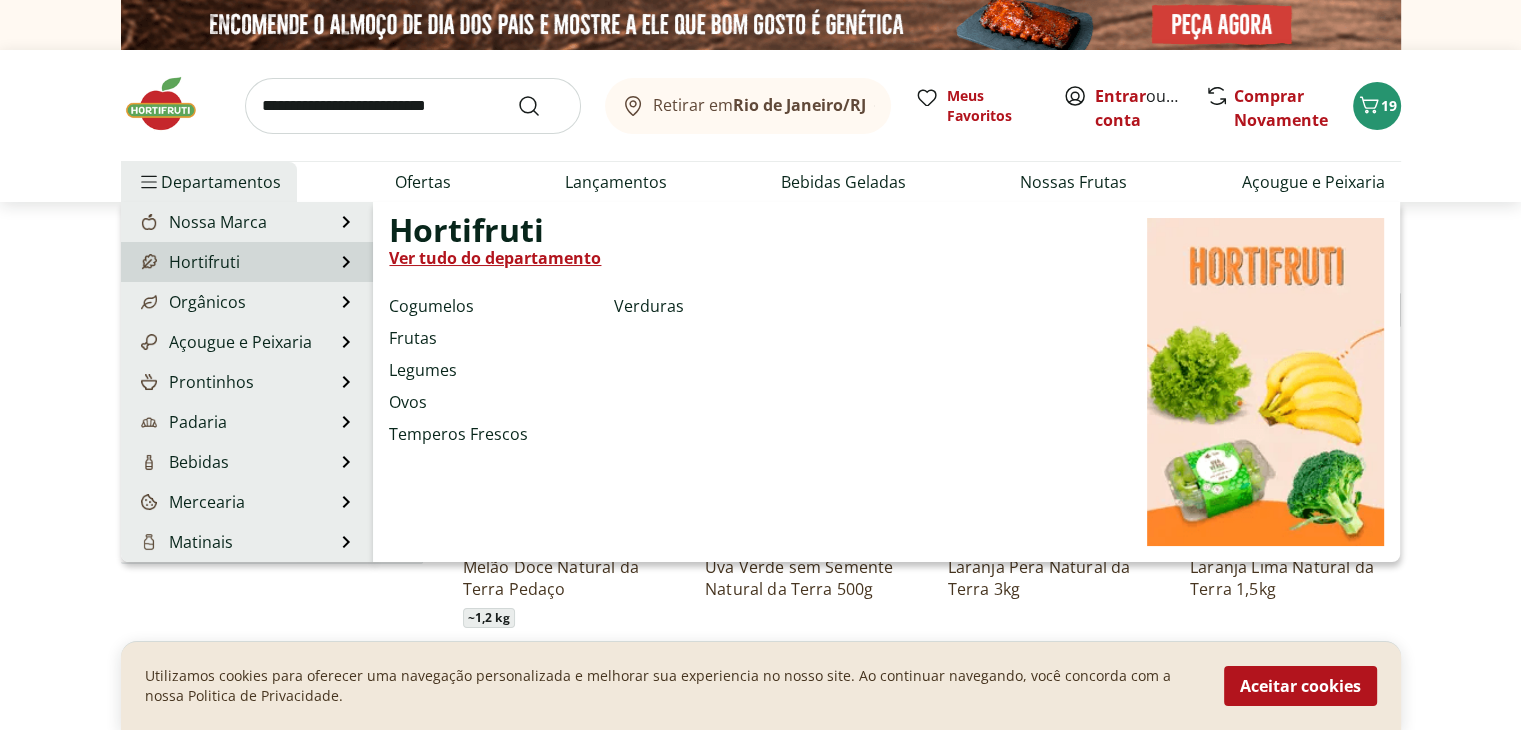 click on "Hortifruti" at bounding box center (466, 230) 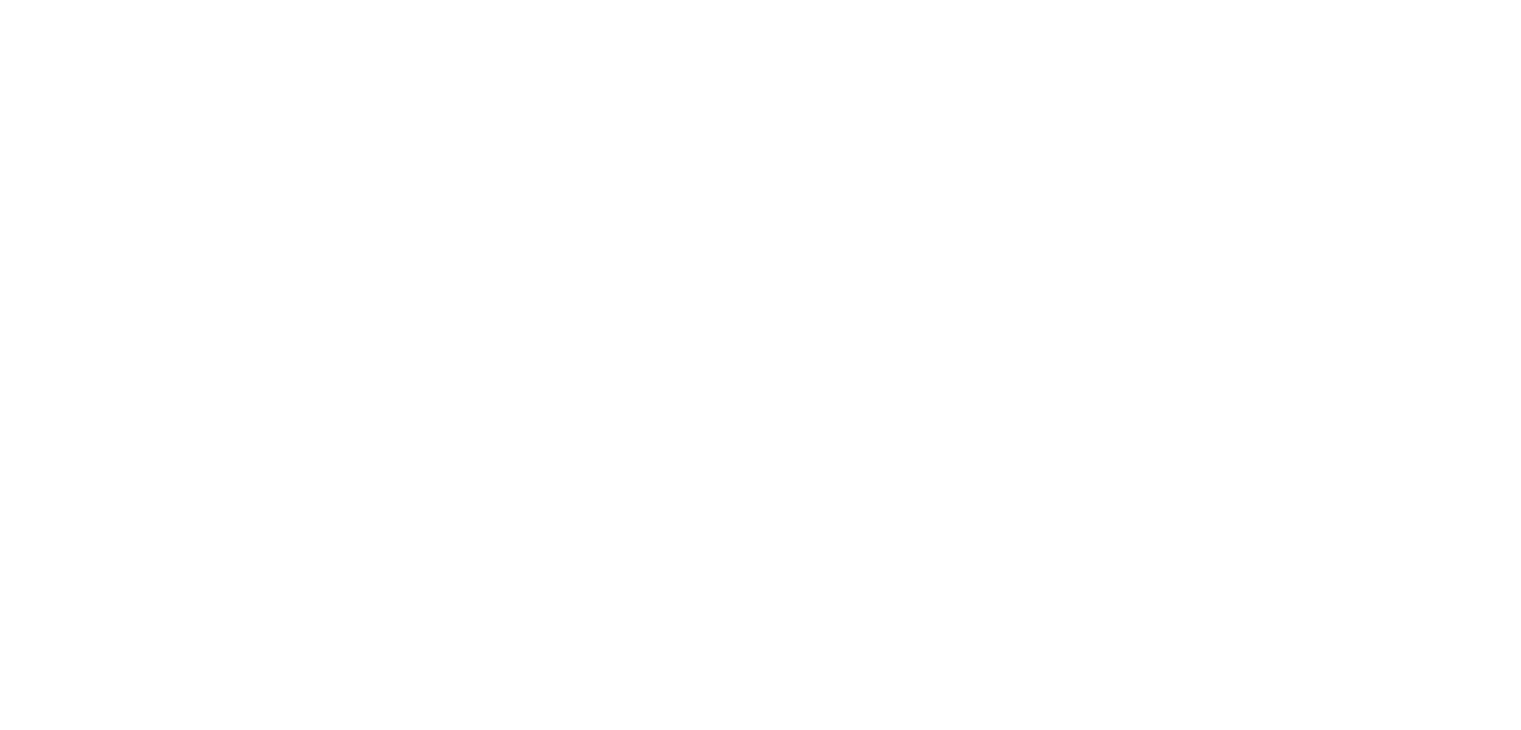 select on "**********" 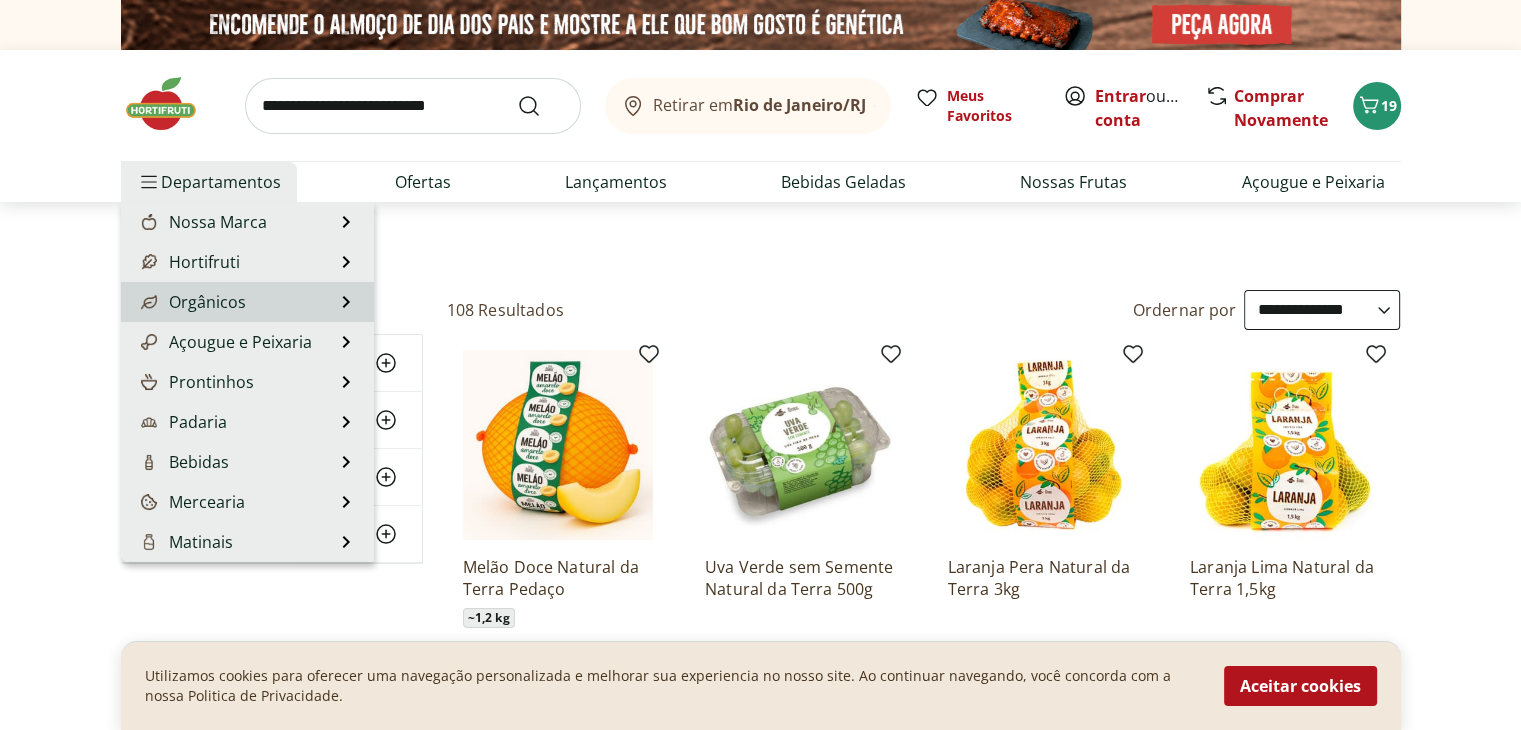 click on "Orgânicos" at bounding box center [191, 302] 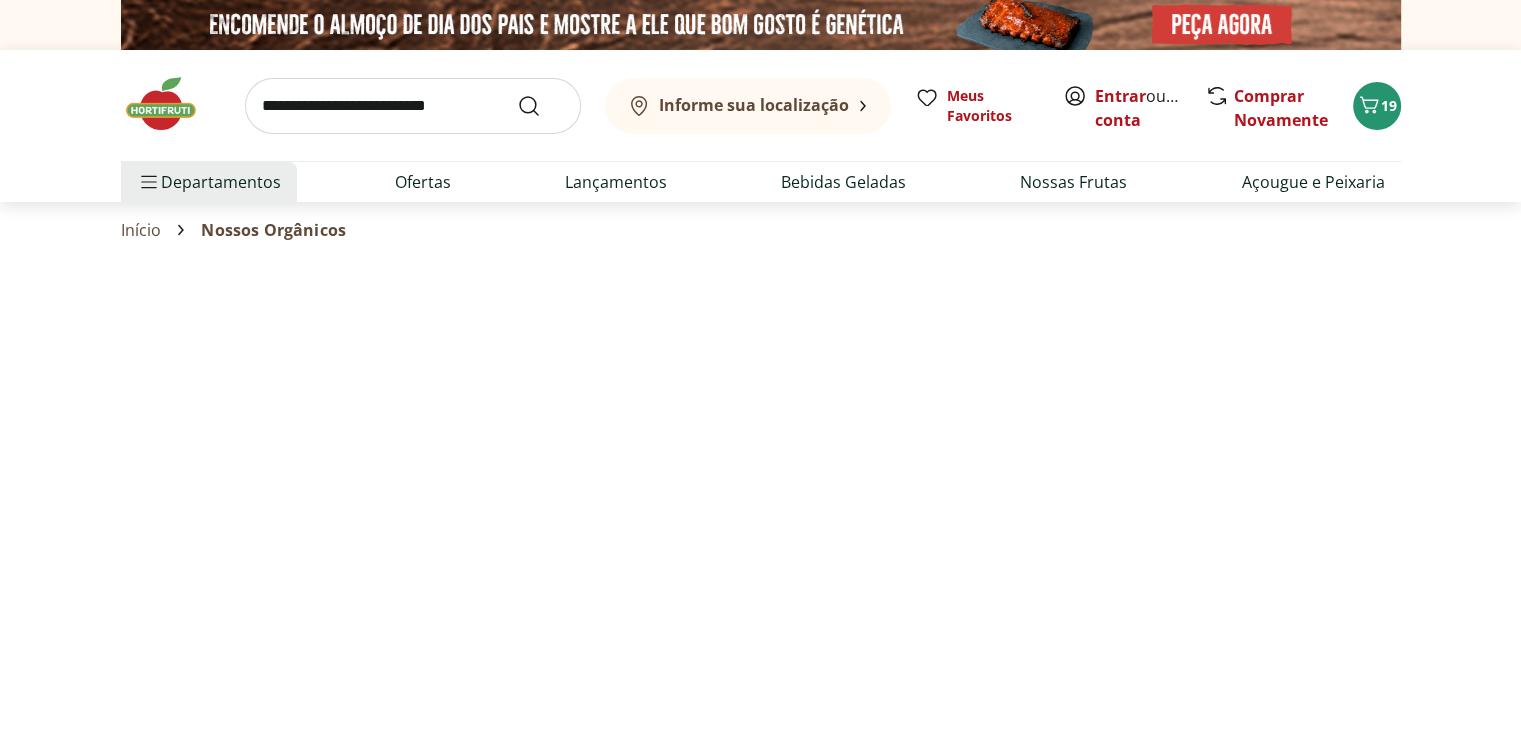 select on "**********" 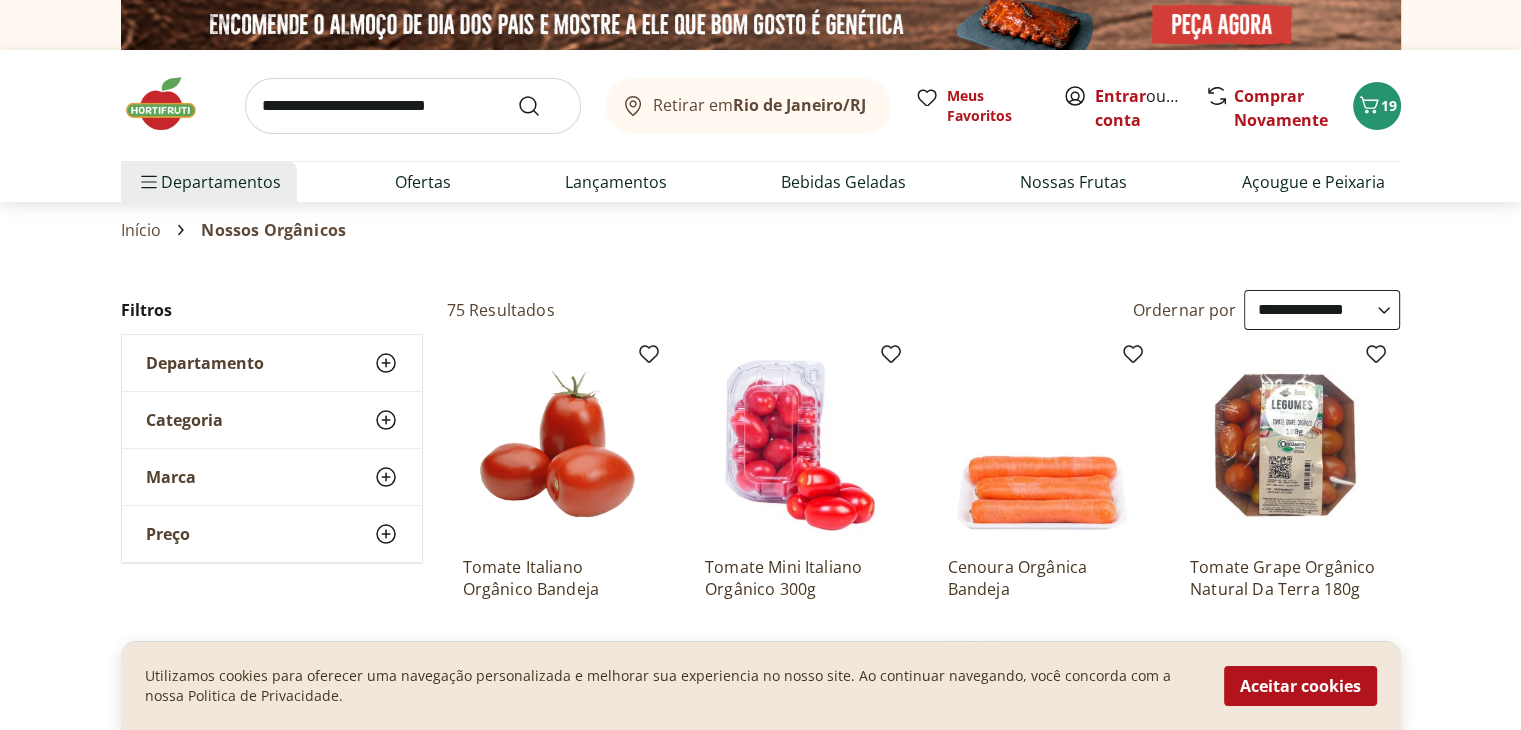 click on "**********" at bounding box center [760, 1016] 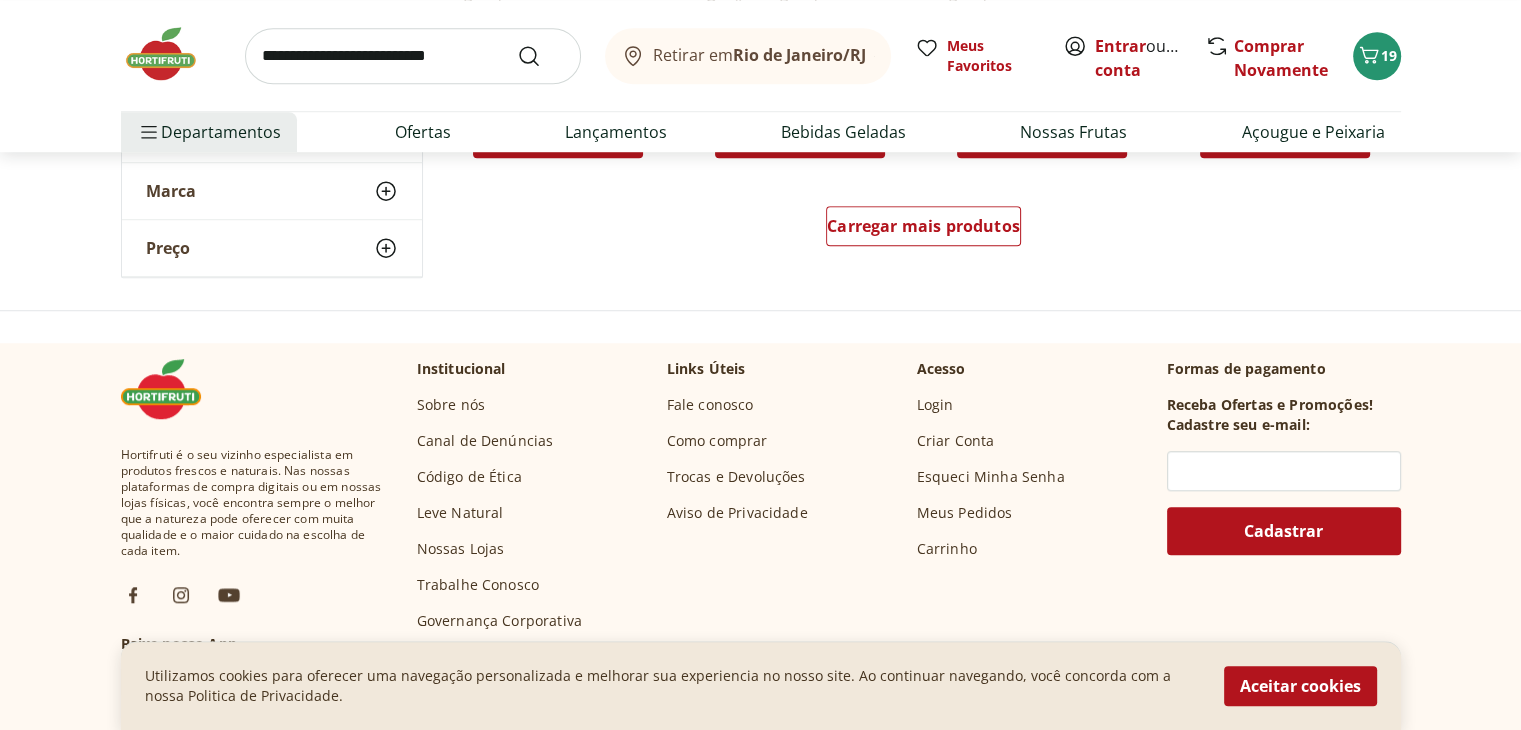 scroll, scrollTop: 1480, scrollLeft: 0, axis: vertical 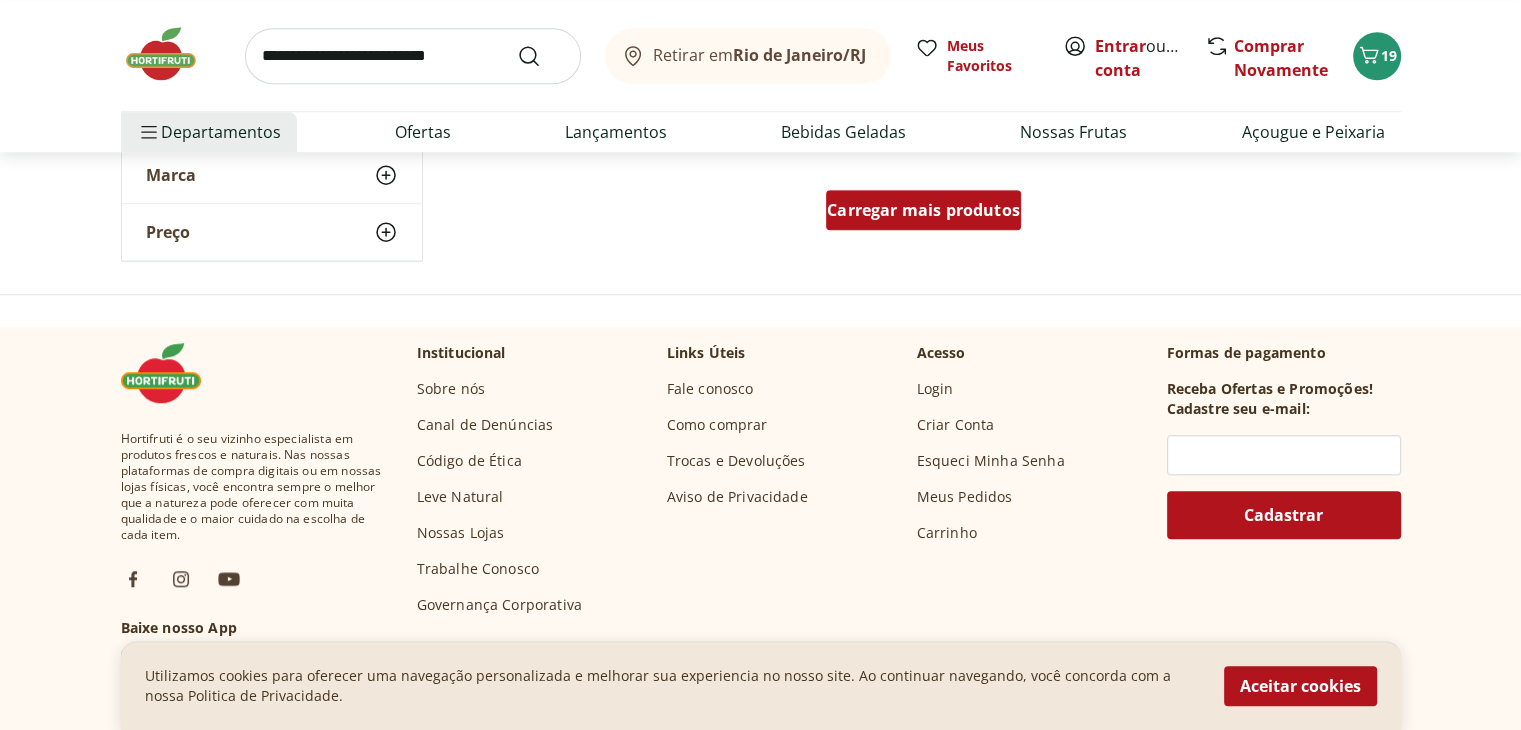 click on "Carregar mais produtos" at bounding box center (923, 210) 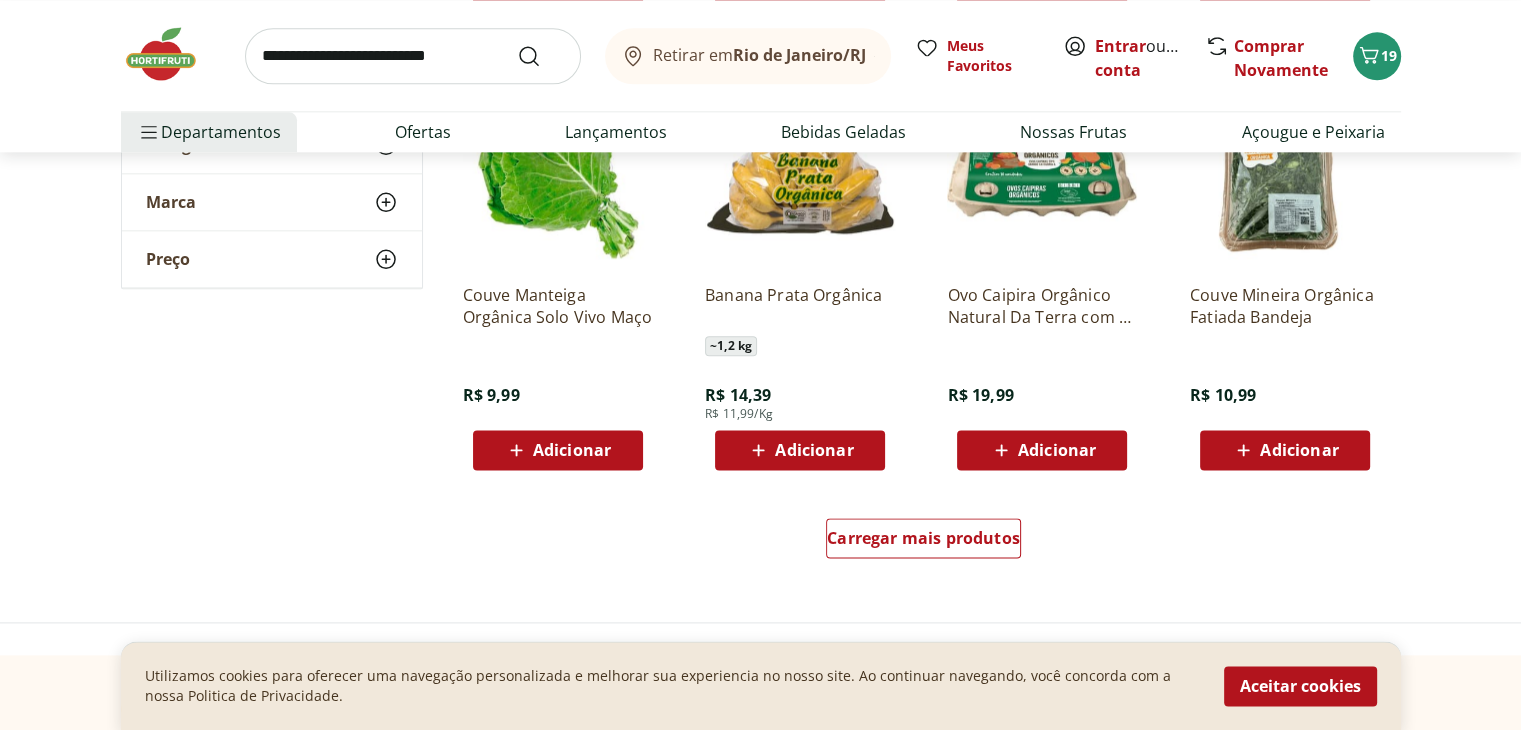 scroll, scrollTop: 2456, scrollLeft: 0, axis: vertical 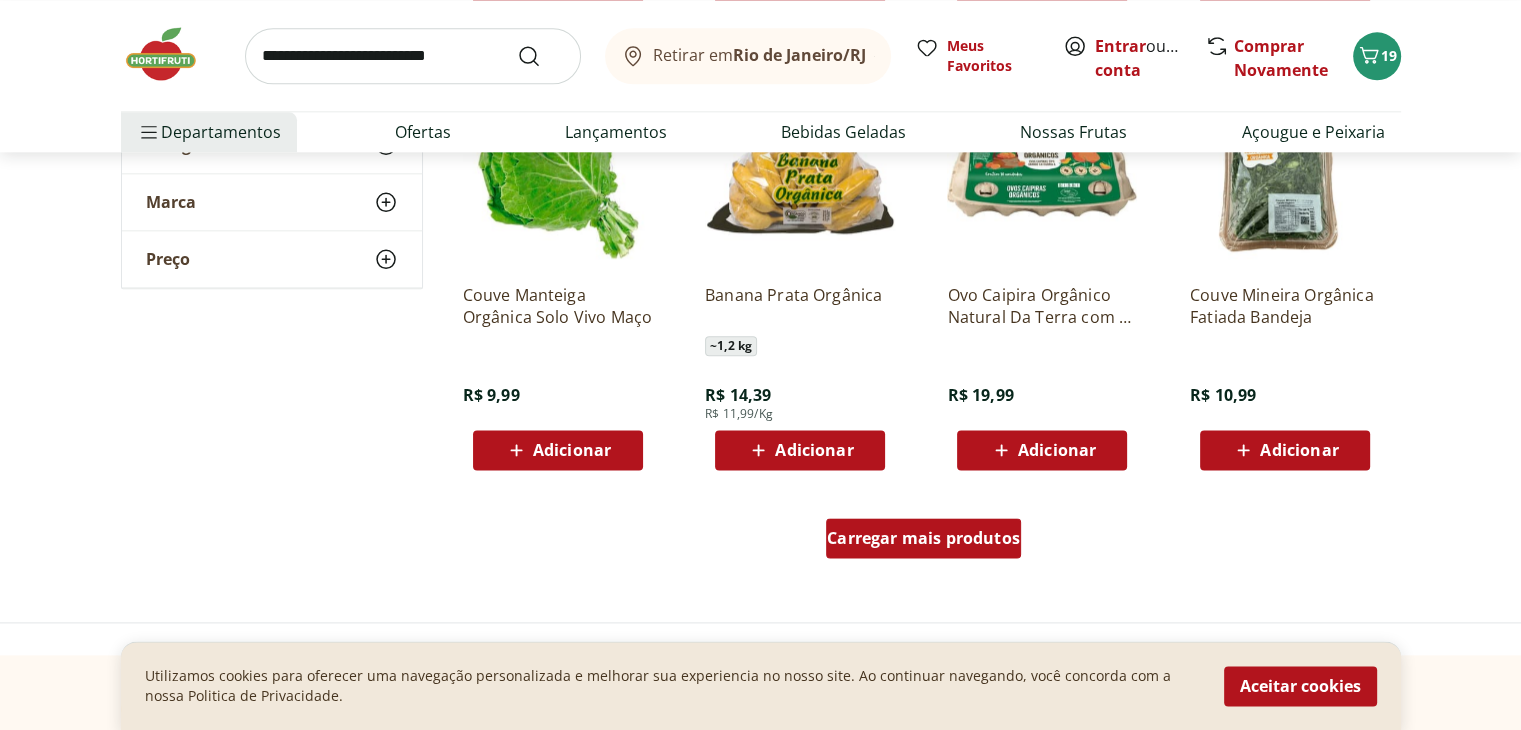 click on "Carregar mais produtos" at bounding box center [923, 538] 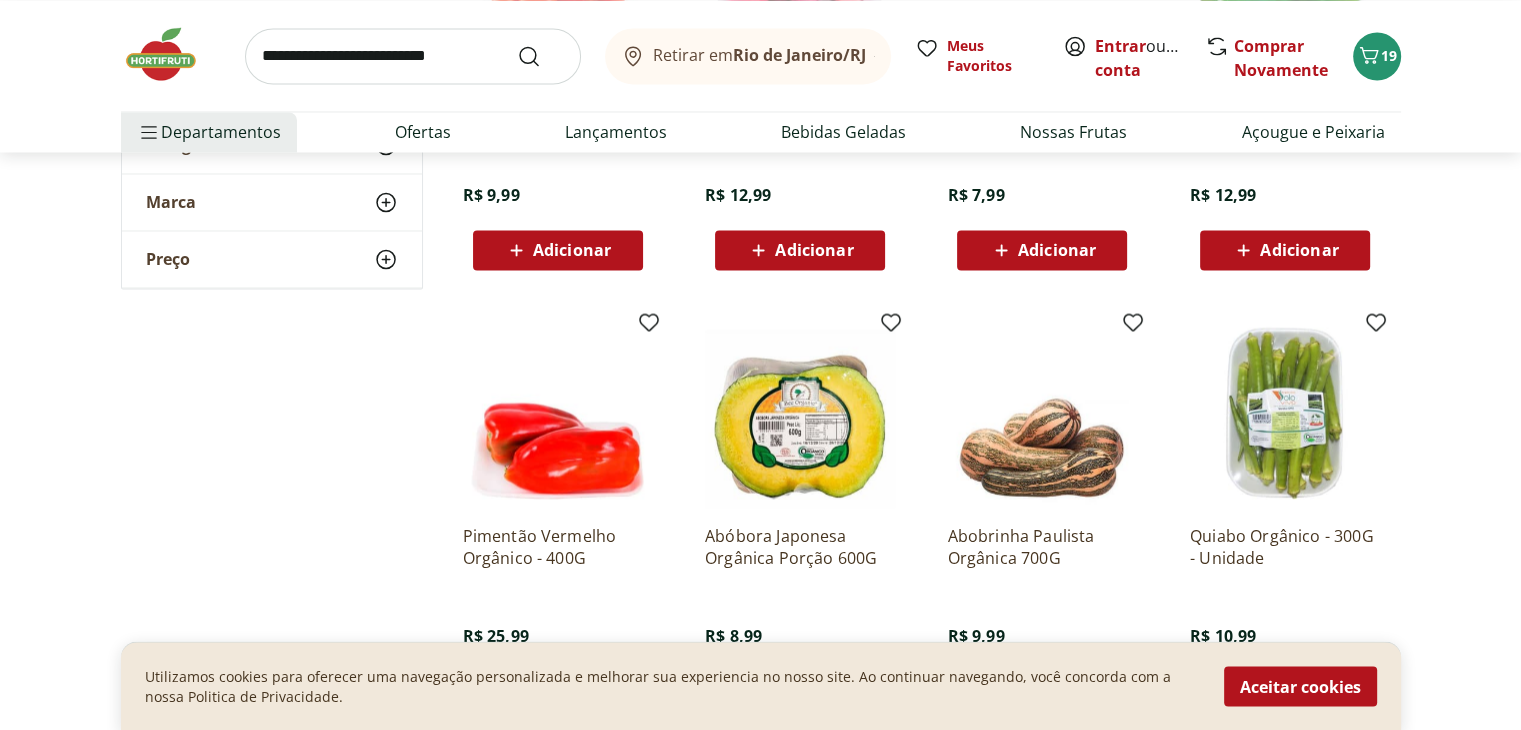 scroll, scrollTop: 3616, scrollLeft: 0, axis: vertical 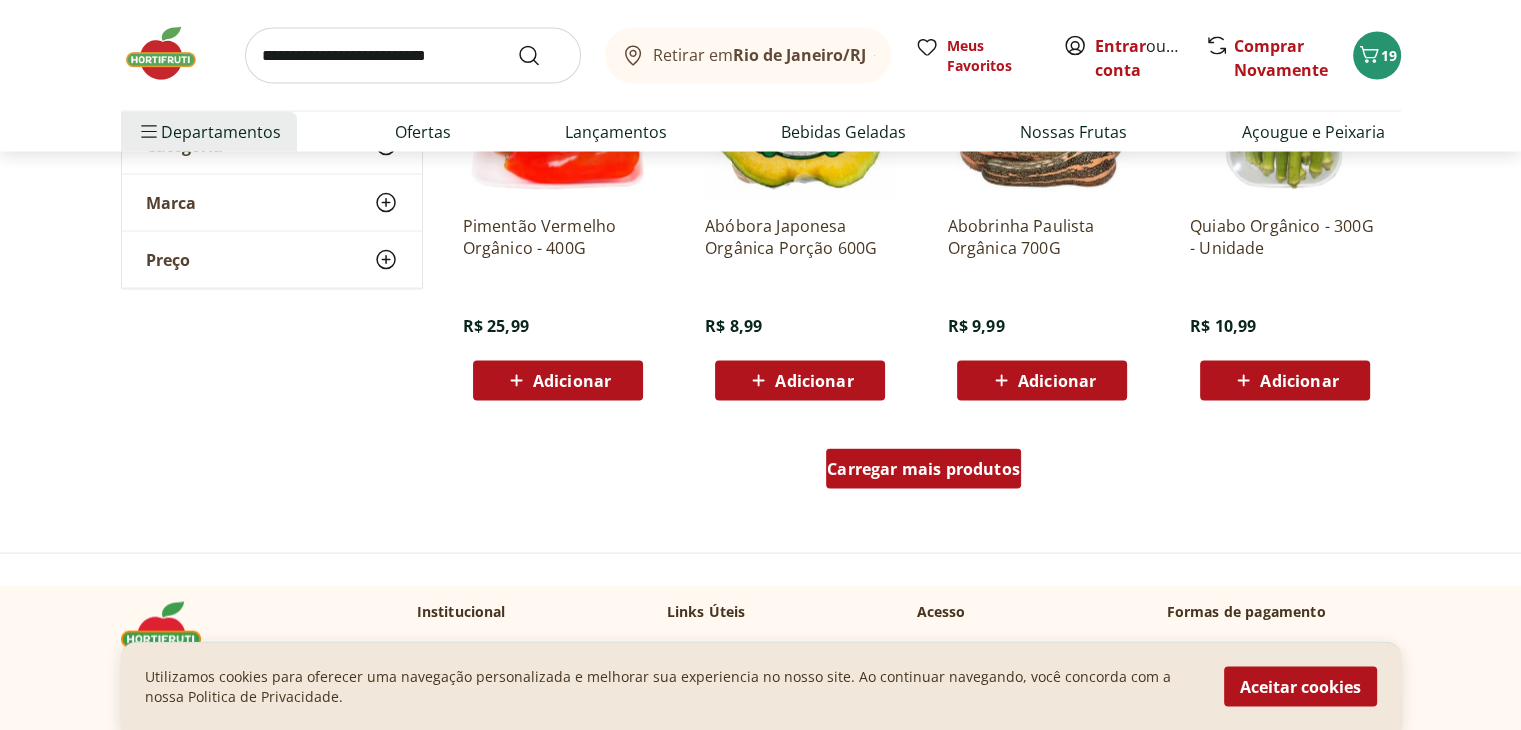click on "Carregar mais produtos" at bounding box center [923, 469] 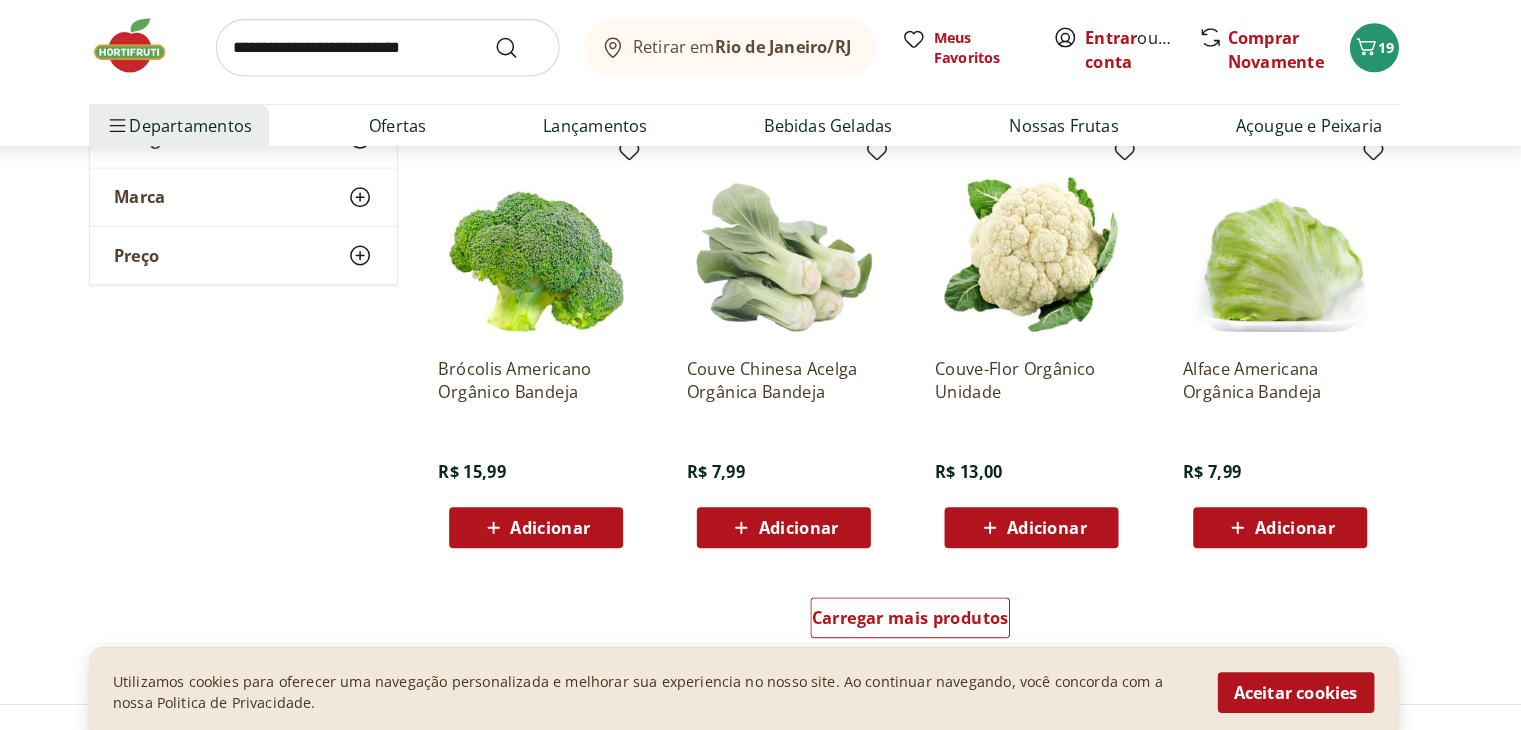 scroll, scrollTop: 4989, scrollLeft: 0, axis: vertical 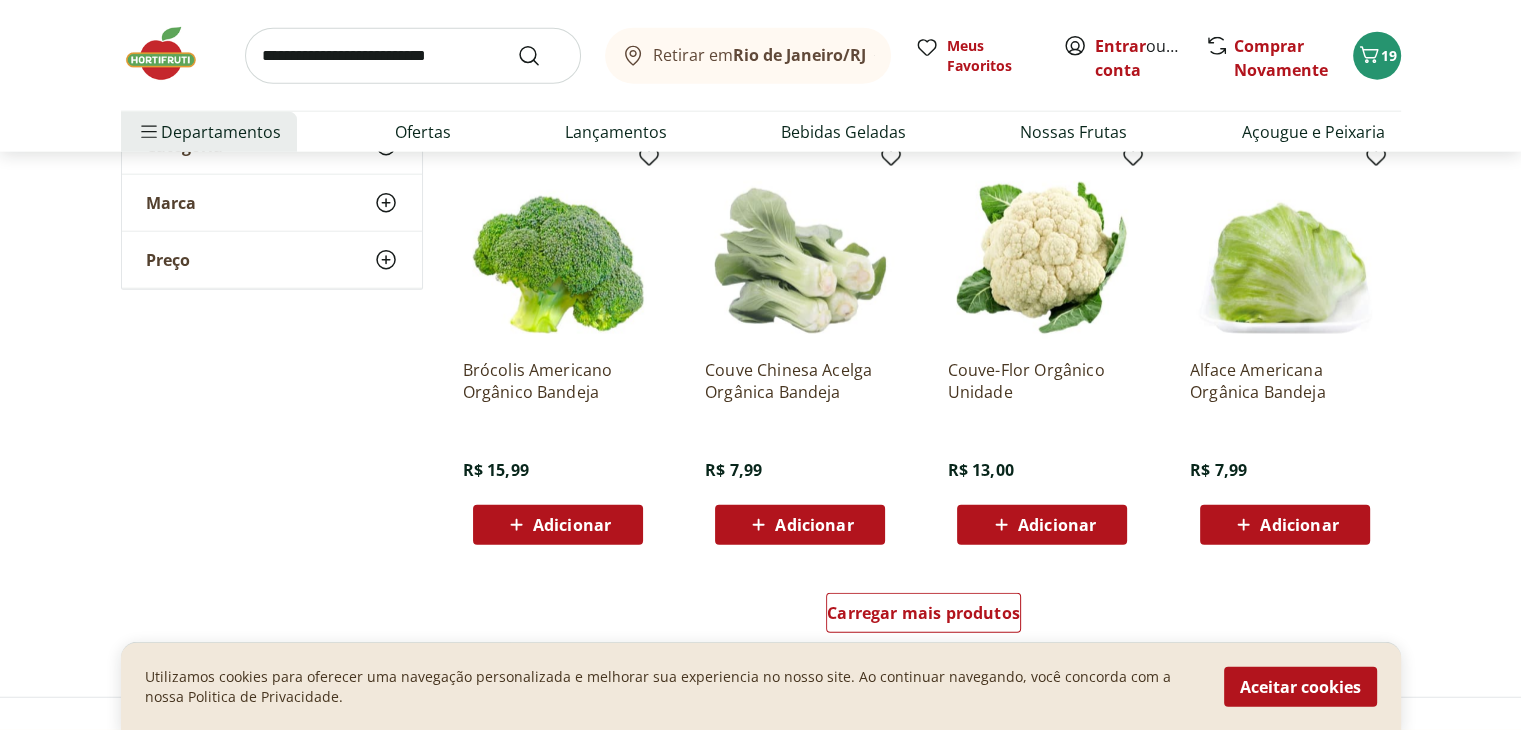 click on "Adicionar" at bounding box center (1299, 525) 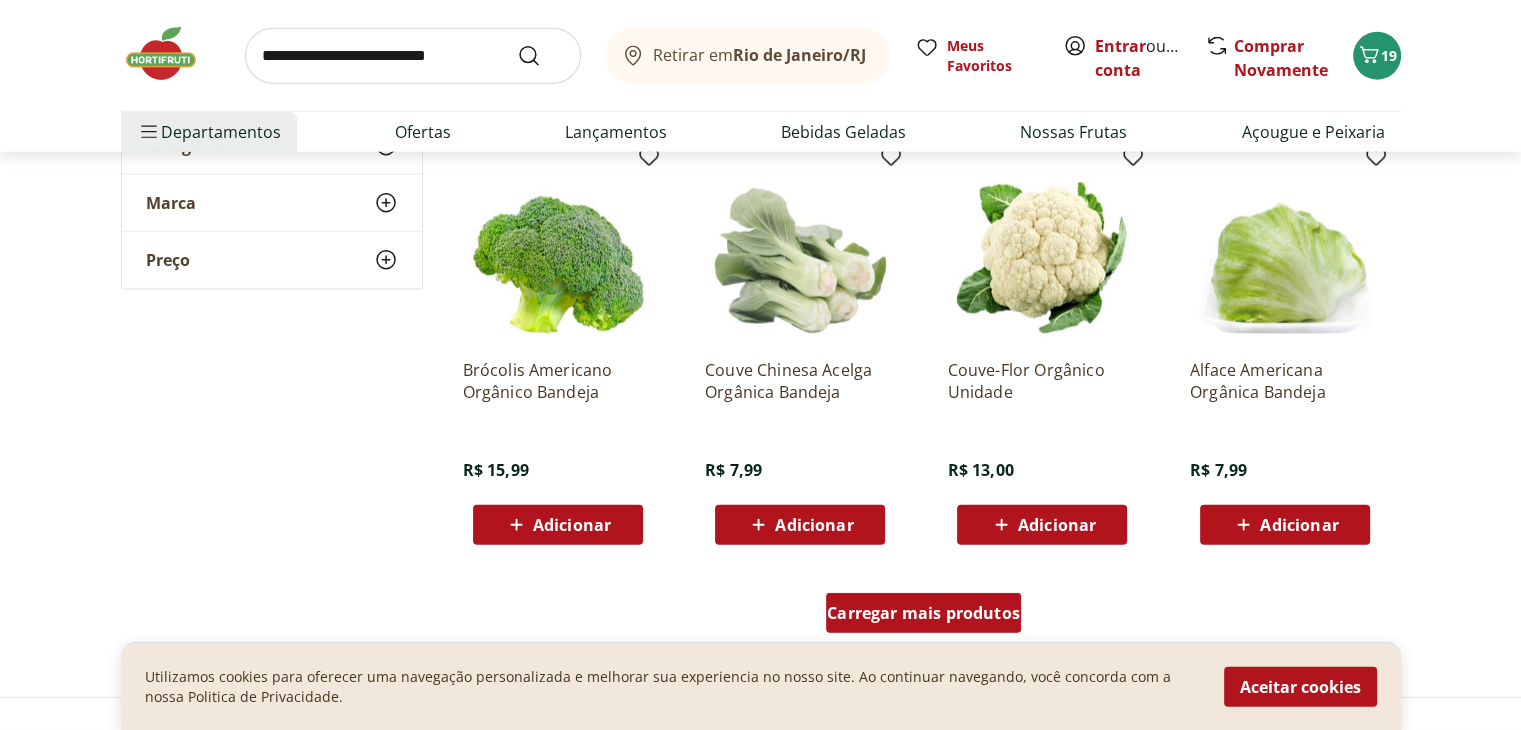 click on "Carregar mais produtos" at bounding box center [923, 613] 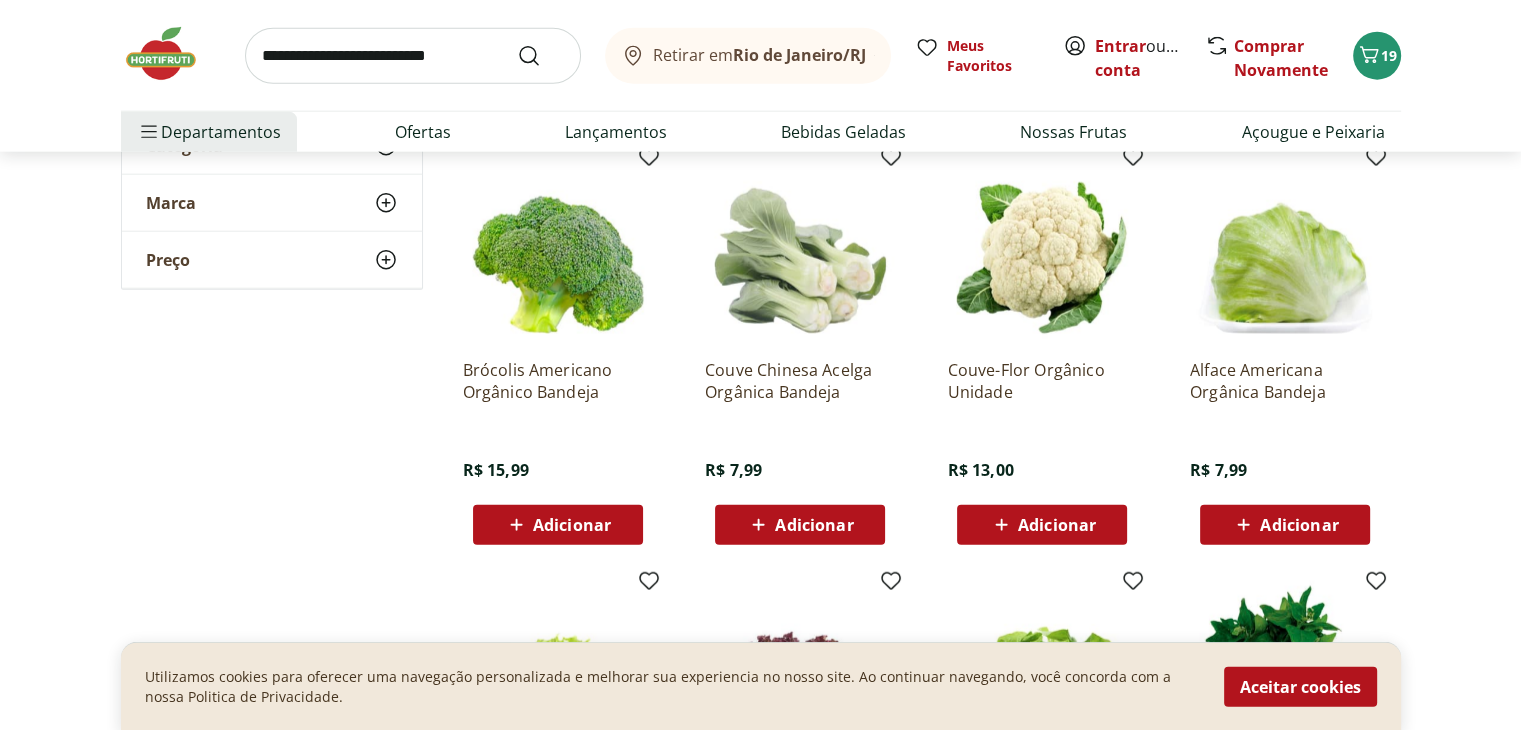 click on "Alface Crespa Orgânica Unidade R$ 3,99 Adicionar Alface Crespa Roxa Orgânica Unidade R$ 3,99 Adicionar Alface Lisa Orgânico Unidade R$ 6,99 Adicionar Espinafre Orgânico Maço R$ 6,99 Adicionar Hortelã Orgânica Maço R$ 6,99 Adicionar Agrião Orgânico Maço R$ 5,99 Adicionar COGUMELO SHIITAKE FAT ORG 200G UN R$ 18,99 Adicionar Cogumelo Shiitake Orgânico Unidade R$ 15,99 Adicionar Ovos Orgânicos Caipira Grandes Fazenda da Toca com 10 unidades R$ 19,99 Adicionar Maçã Gala Orgânica R$ 14,99 Adicionar Ovos Orgânicos Jumbo Toca com 10 unidades R$ 24,99 Adicionar Agrião Orgânico Solo Vivo Maço R$ 8,99 Adicionar" at bounding box center (924, 1213) 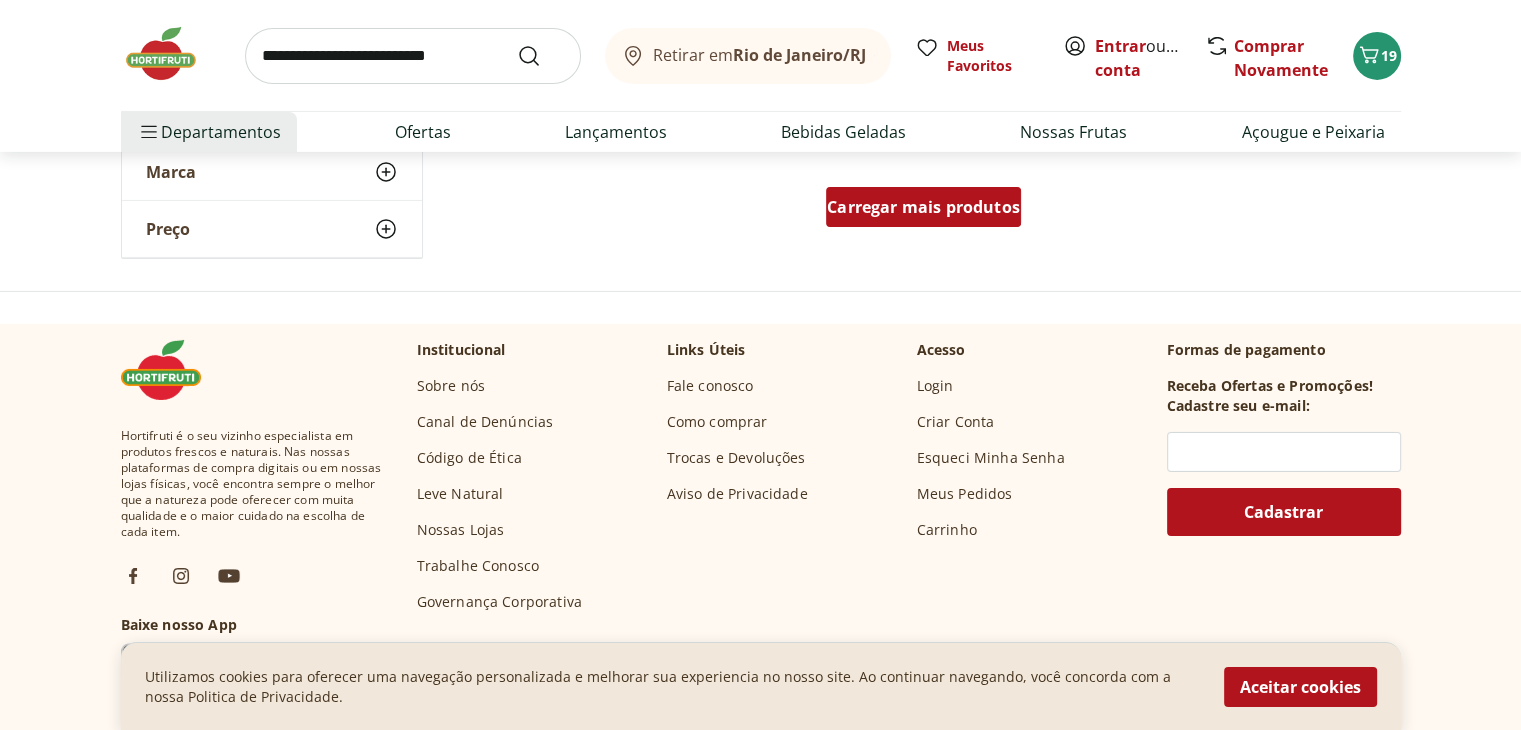 scroll, scrollTop: 6709, scrollLeft: 0, axis: vertical 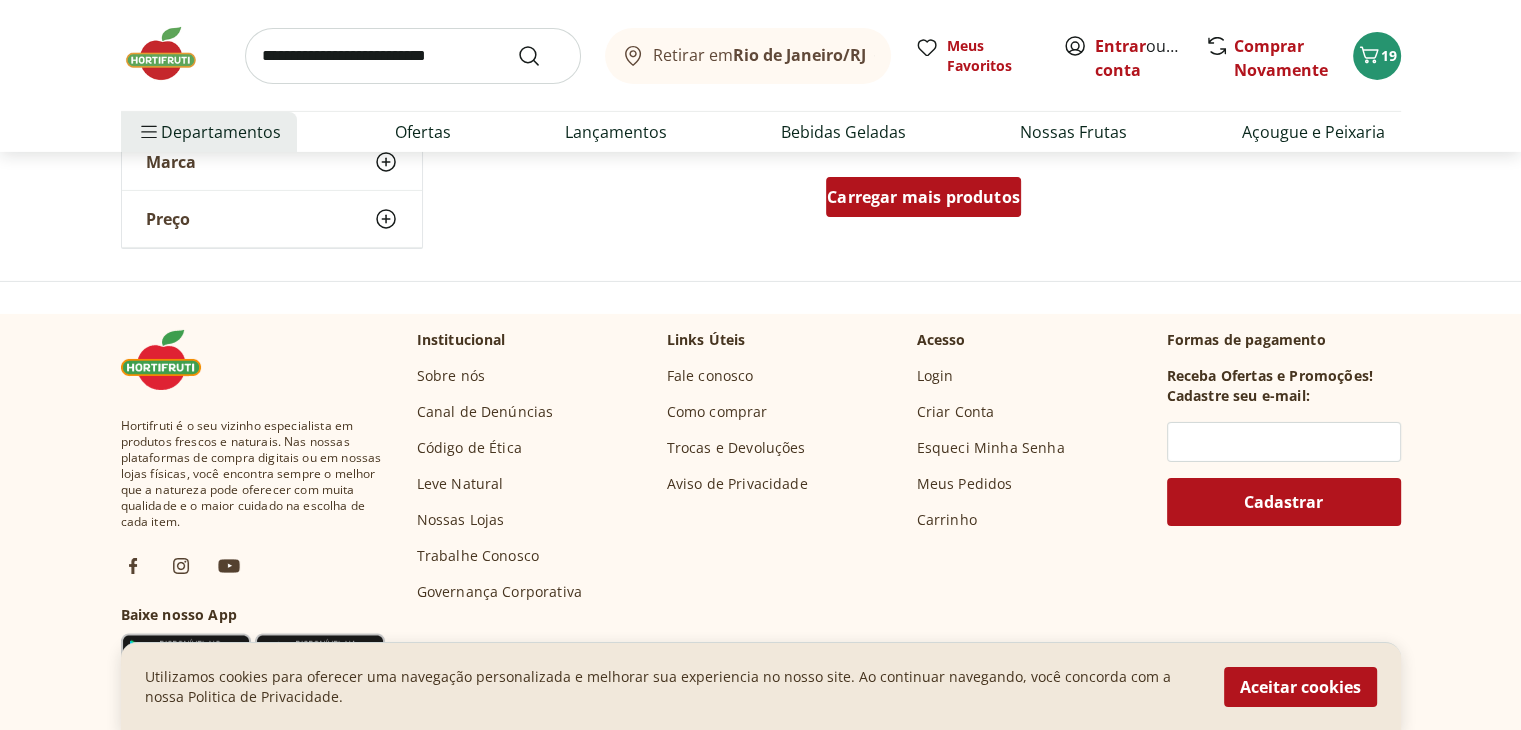 click on "Carregar mais produtos" at bounding box center [923, 197] 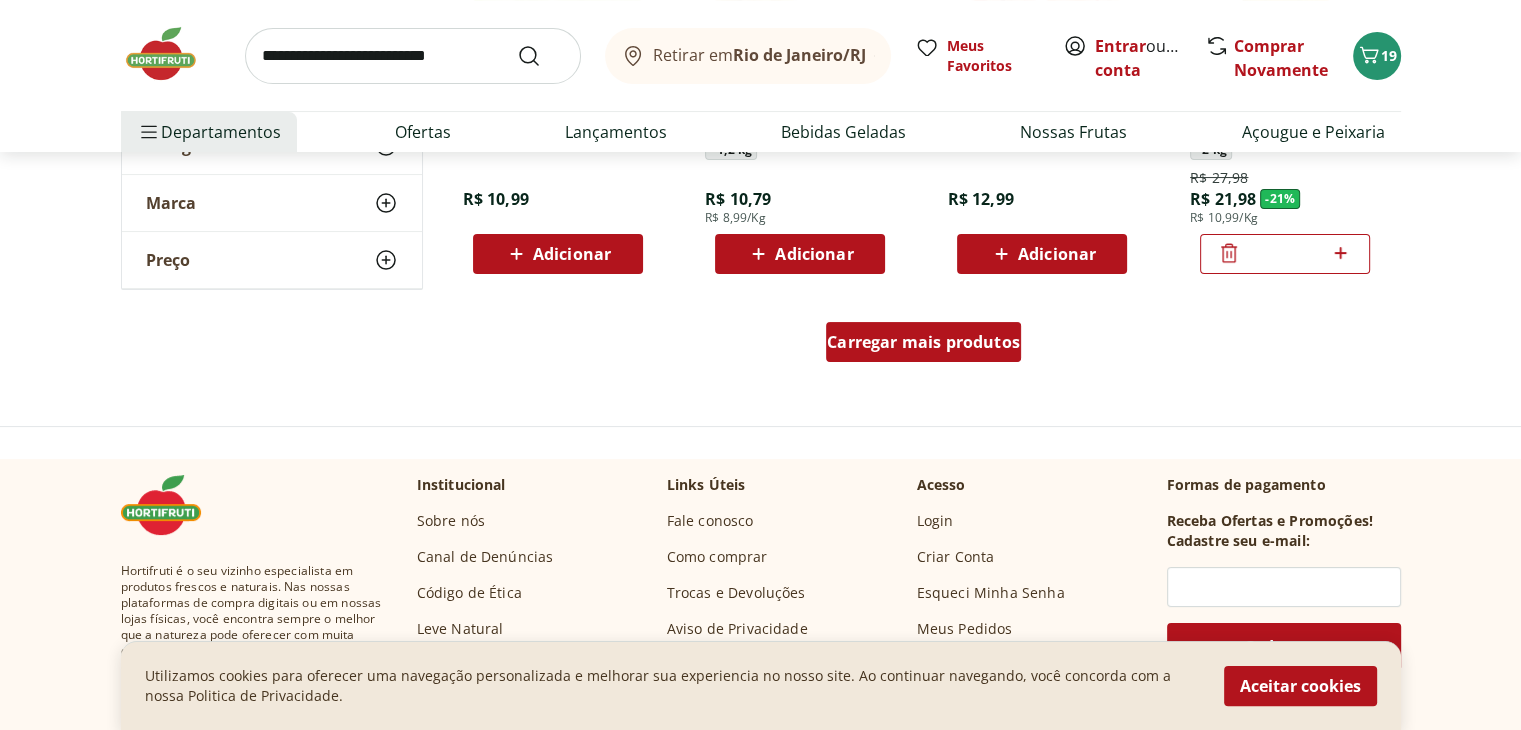 scroll, scrollTop: 7869, scrollLeft: 0, axis: vertical 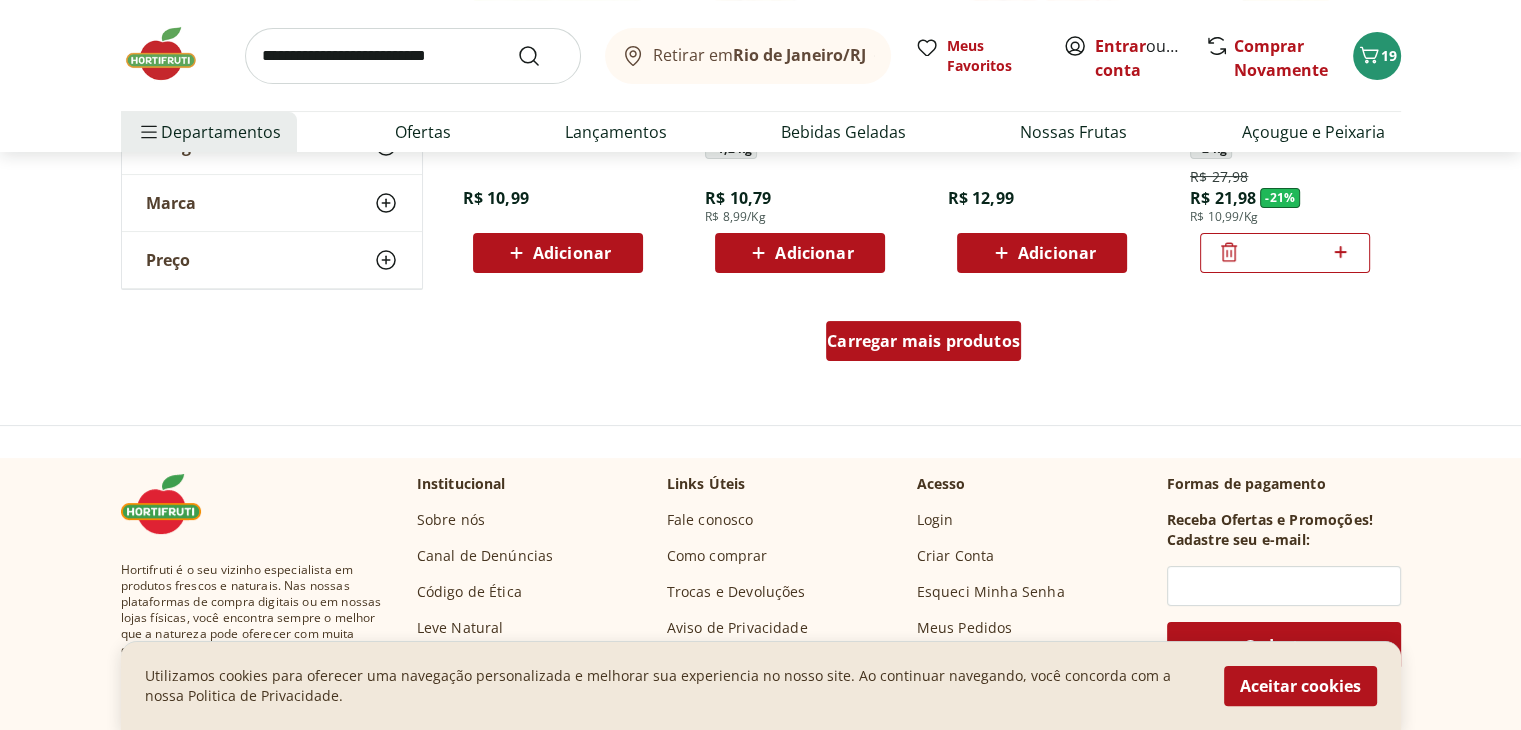 click on "Carregar mais produtos" at bounding box center (923, 341) 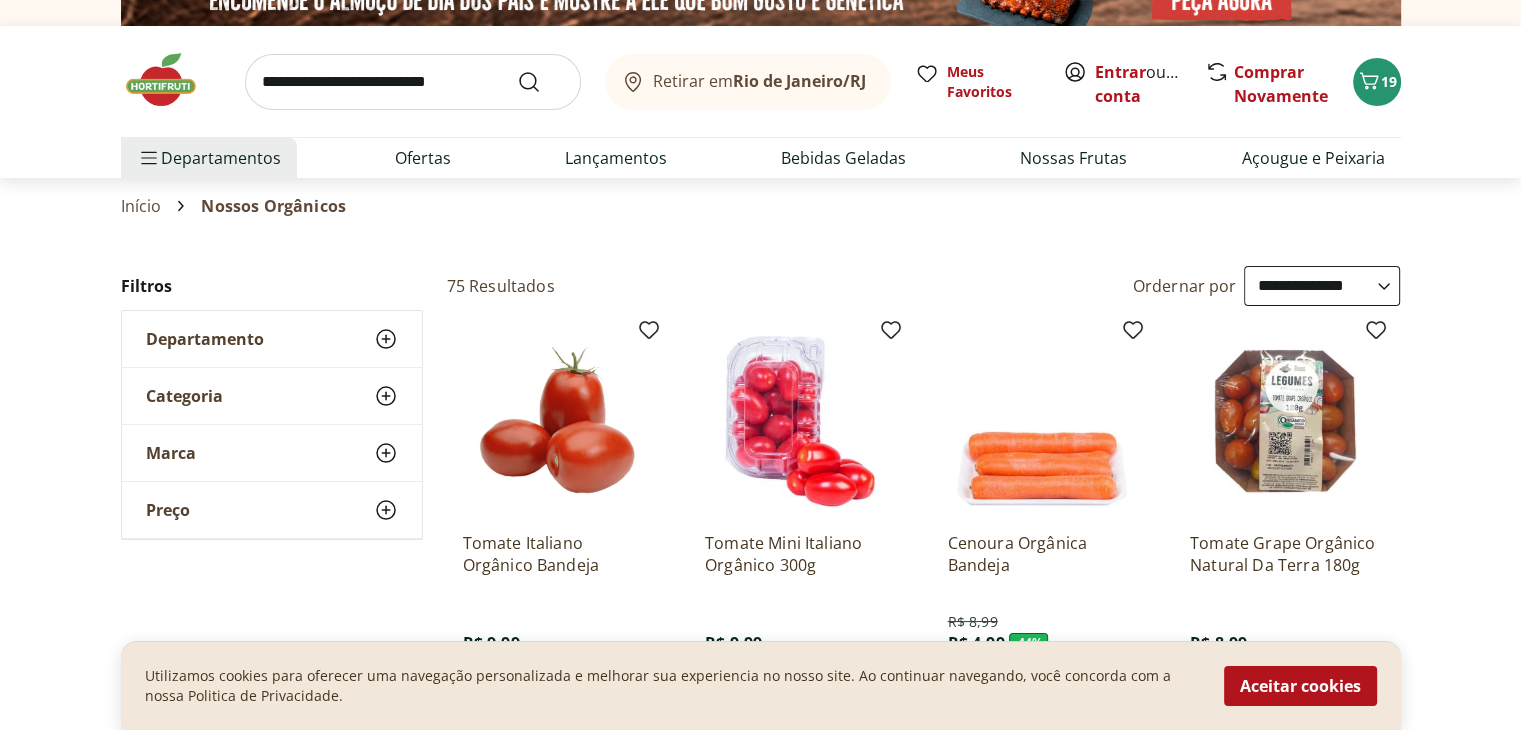 scroll, scrollTop: 0, scrollLeft: 0, axis: both 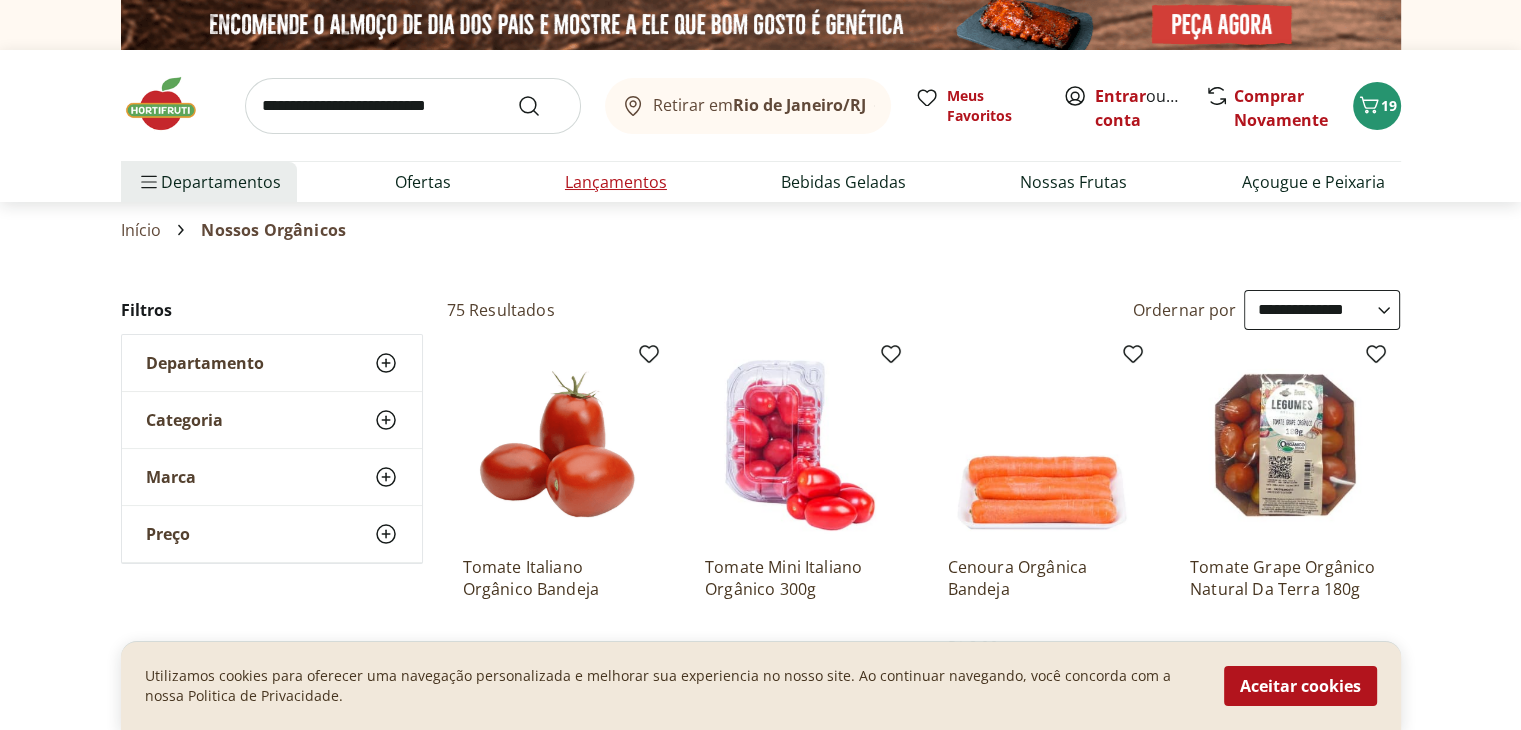 click on "Lançamentos" at bounding box center (616, 182) 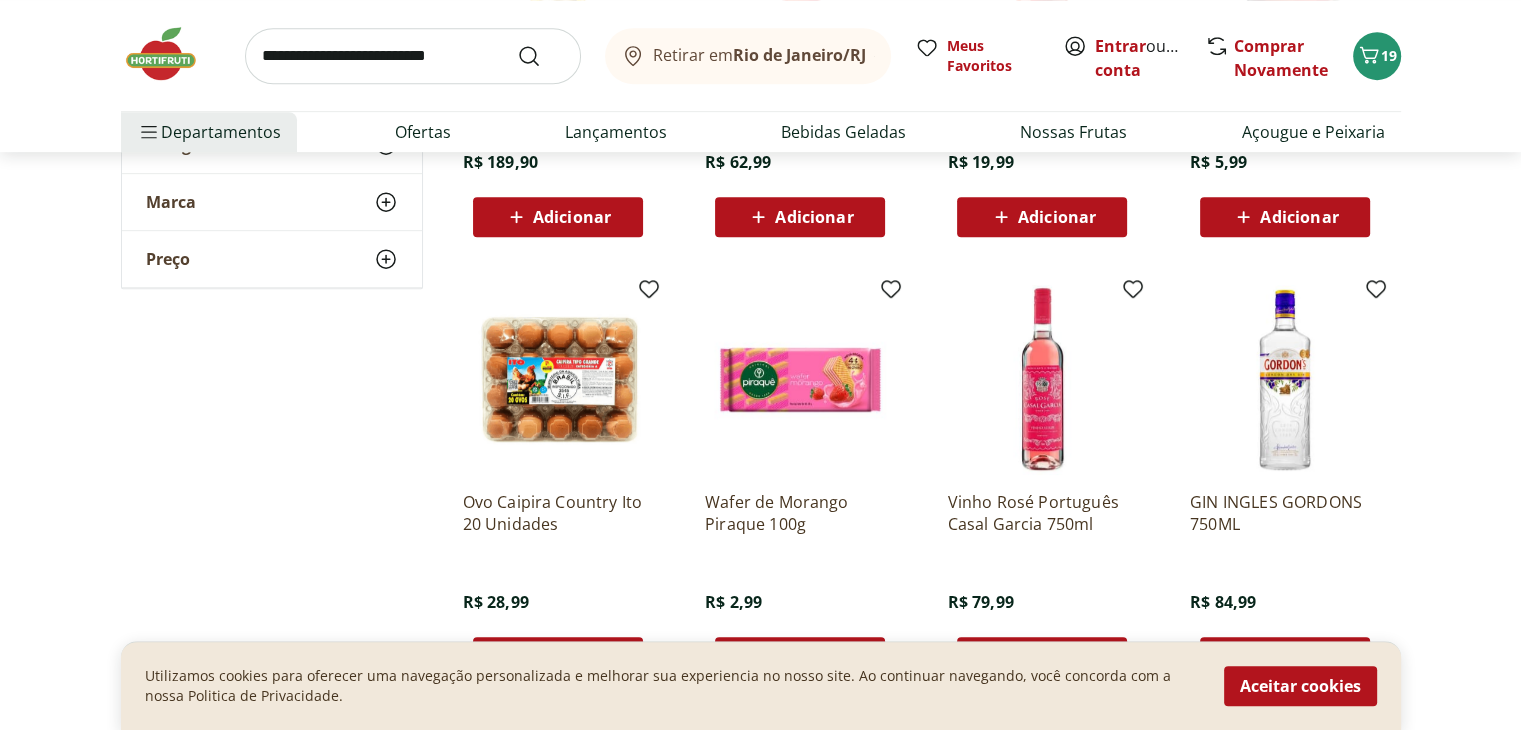 scroll, scrollTop: 1000, scrollLeft: 0, axis: vertical 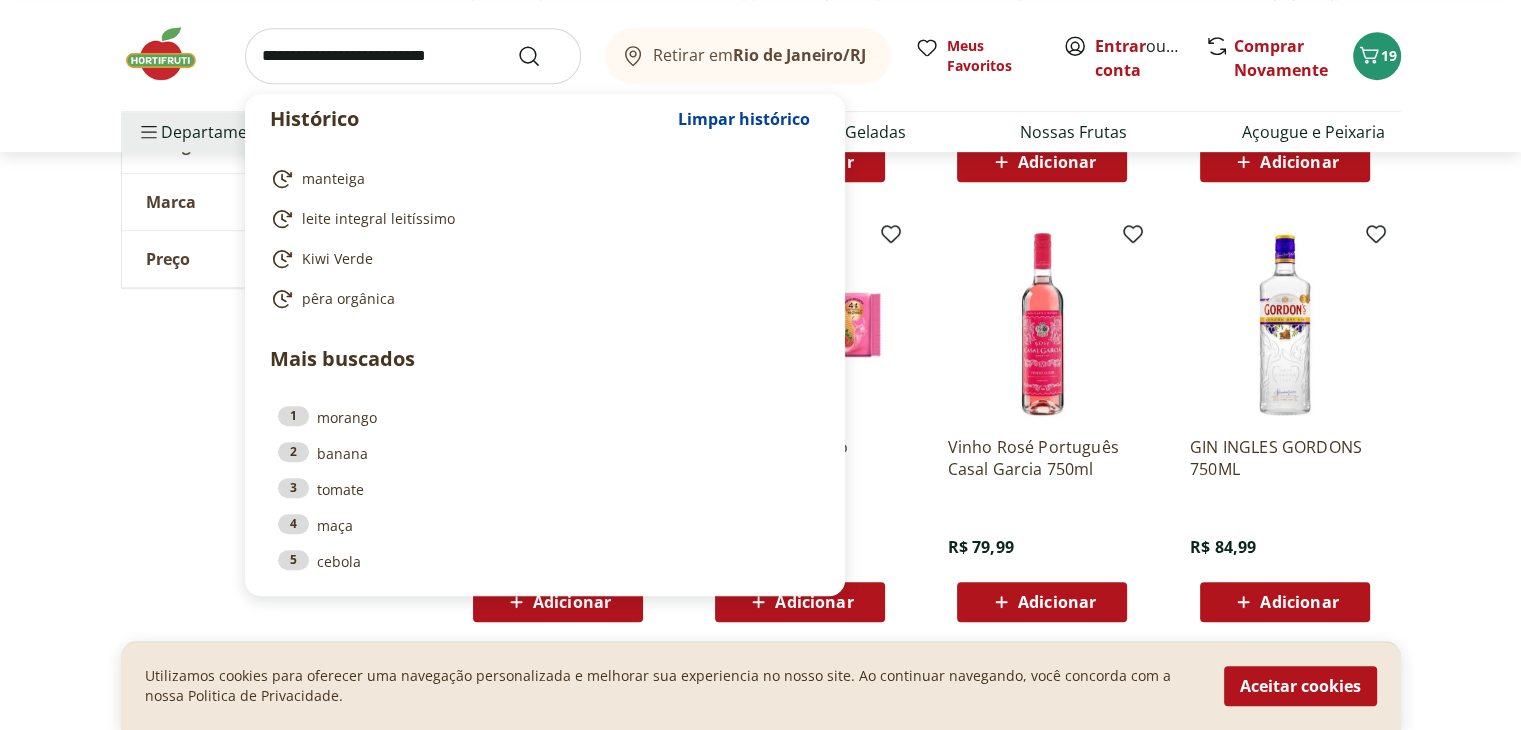 click at bounding box center (413, 56) 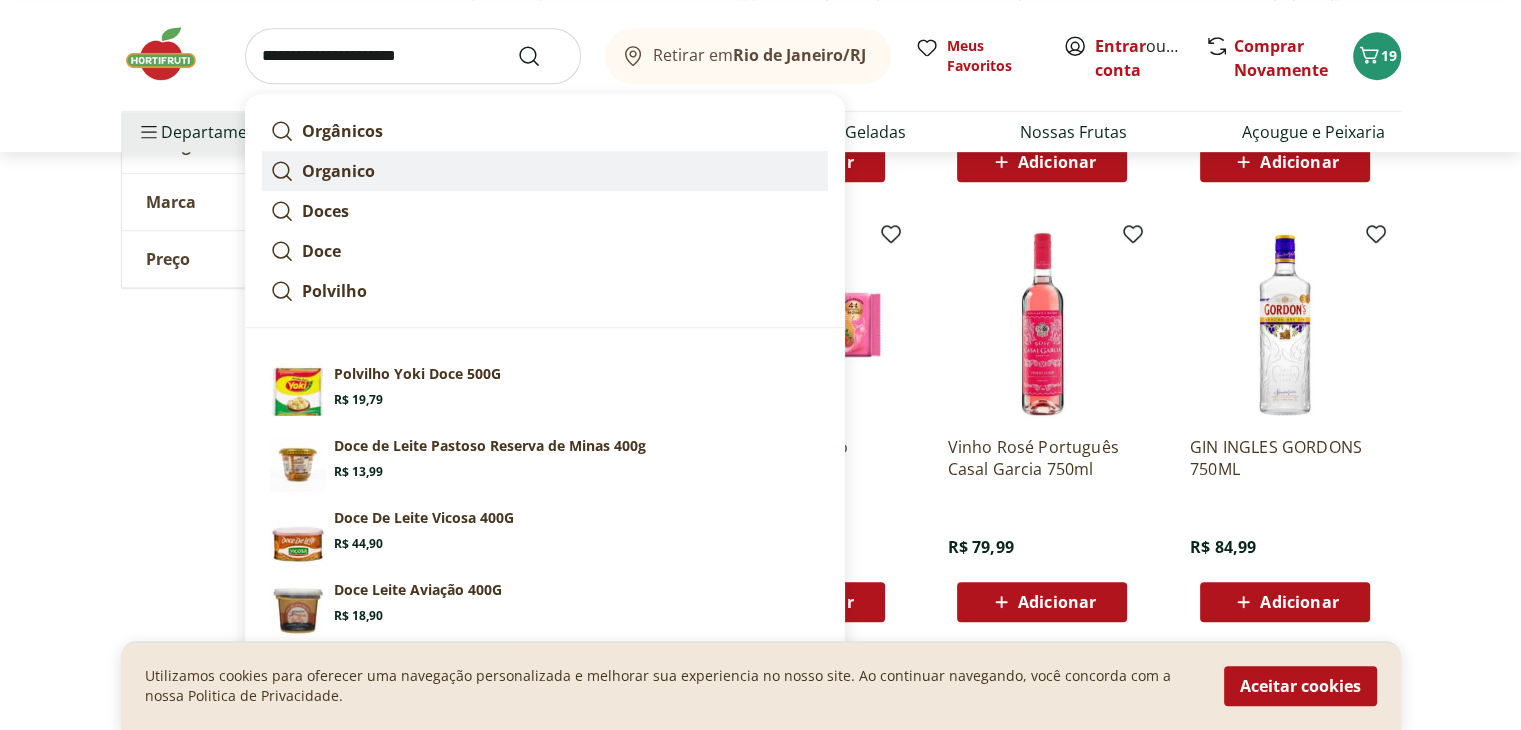 click 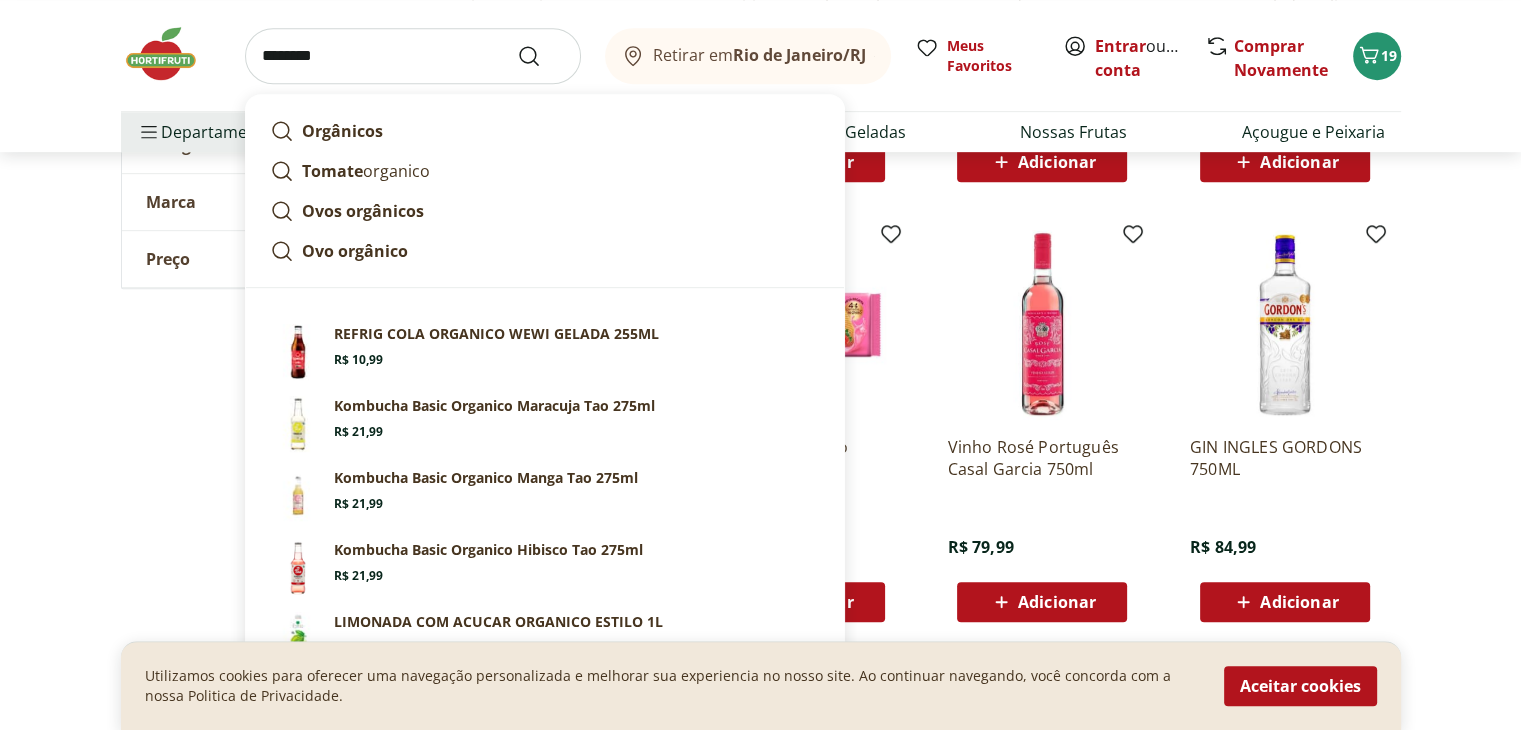 click on "********" at bounding box center [413, 56] 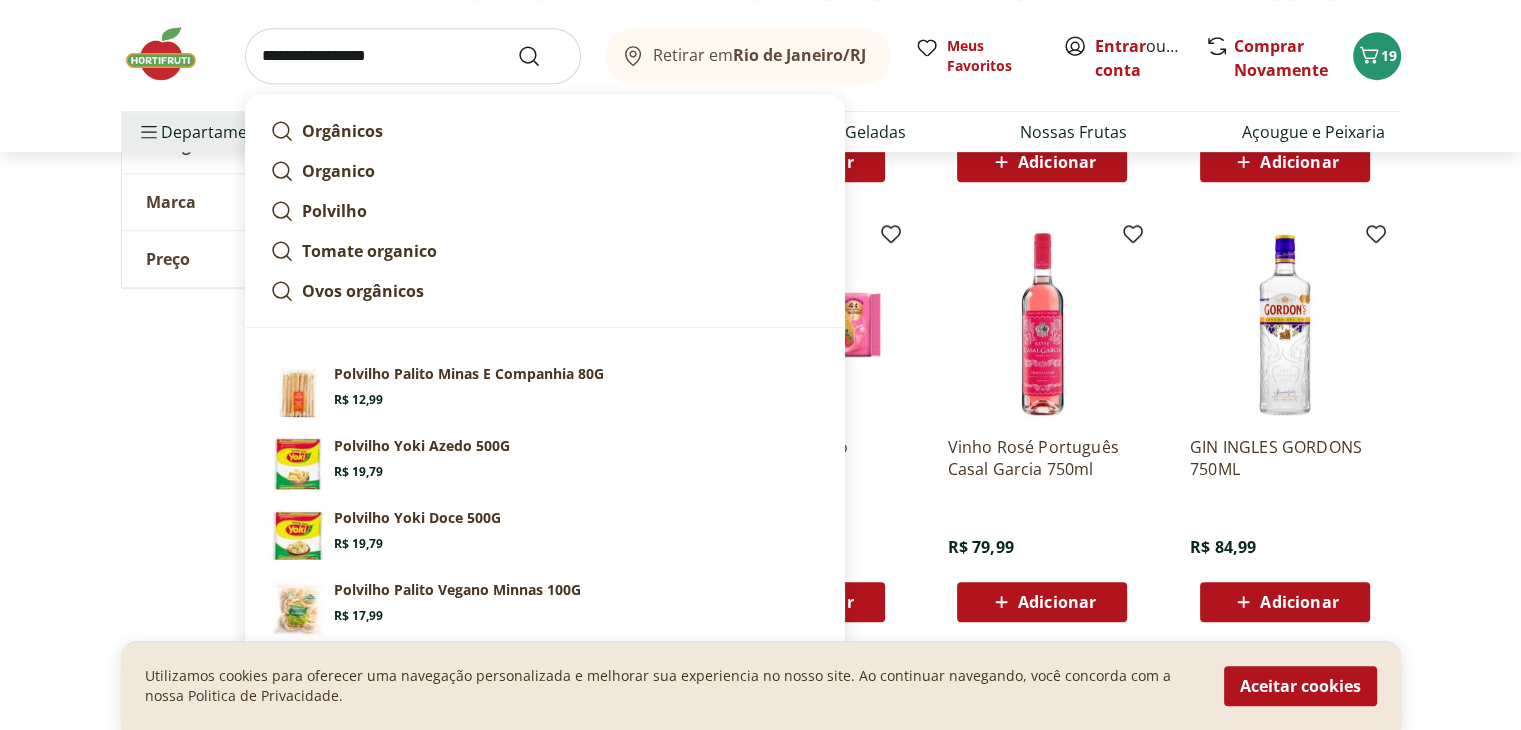 type on "**********" 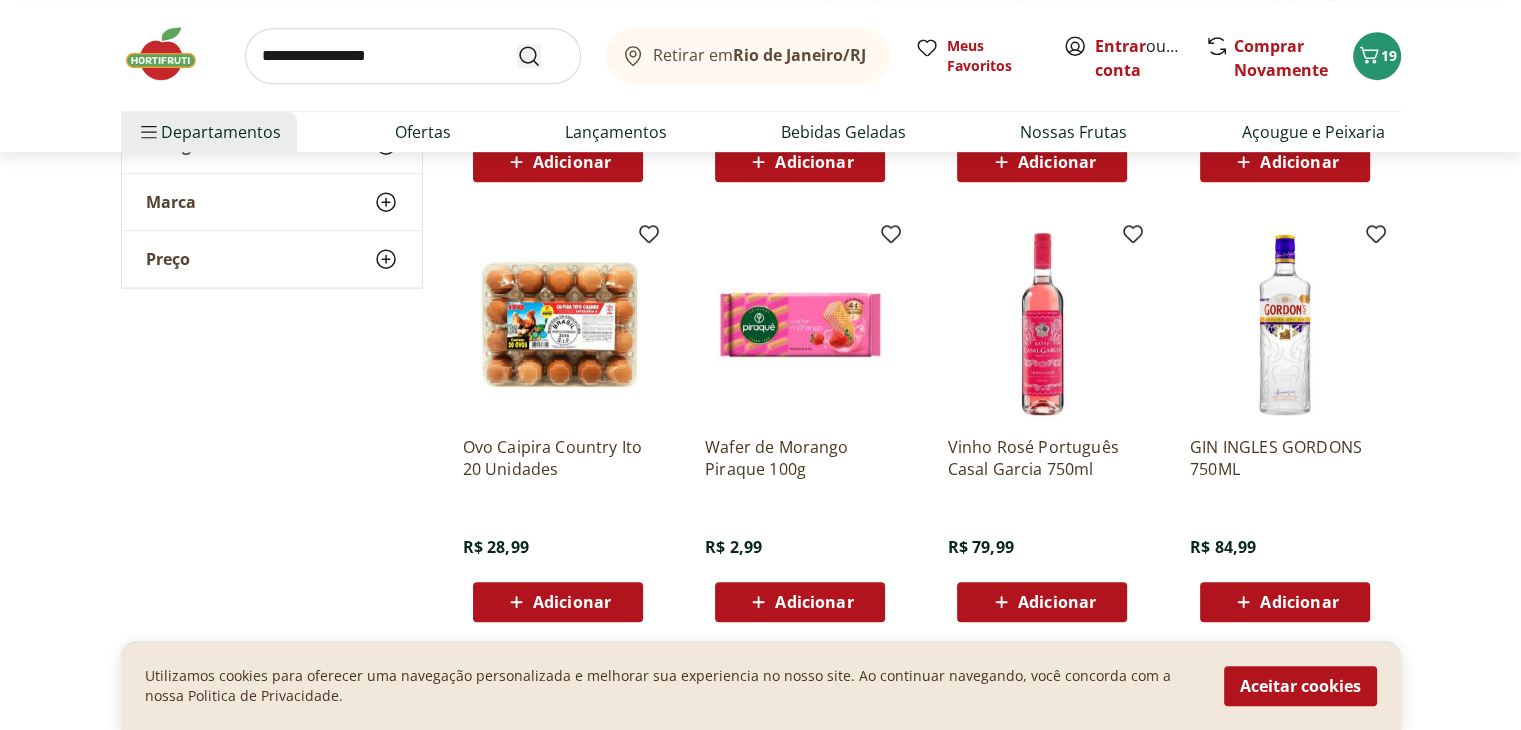 click 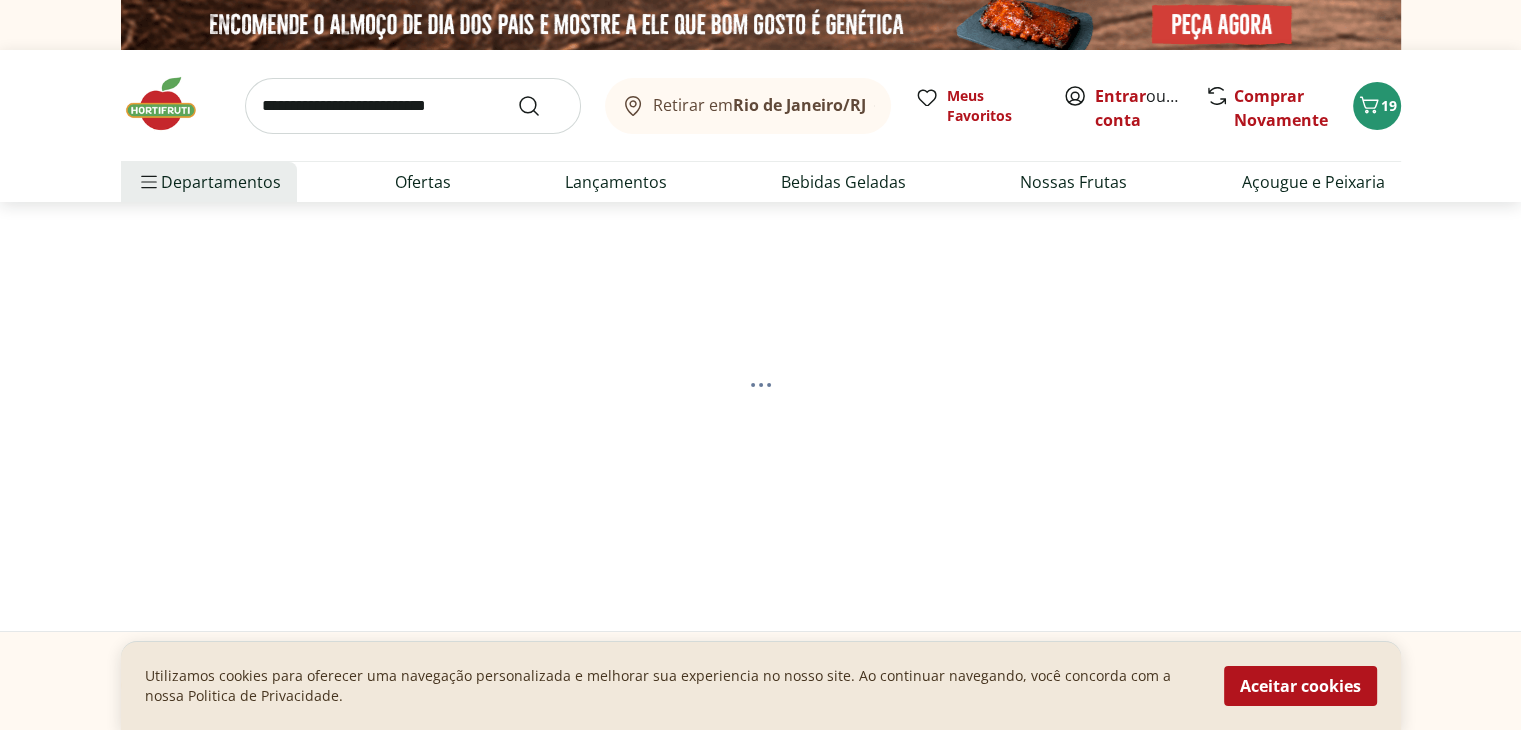 select on "**********" 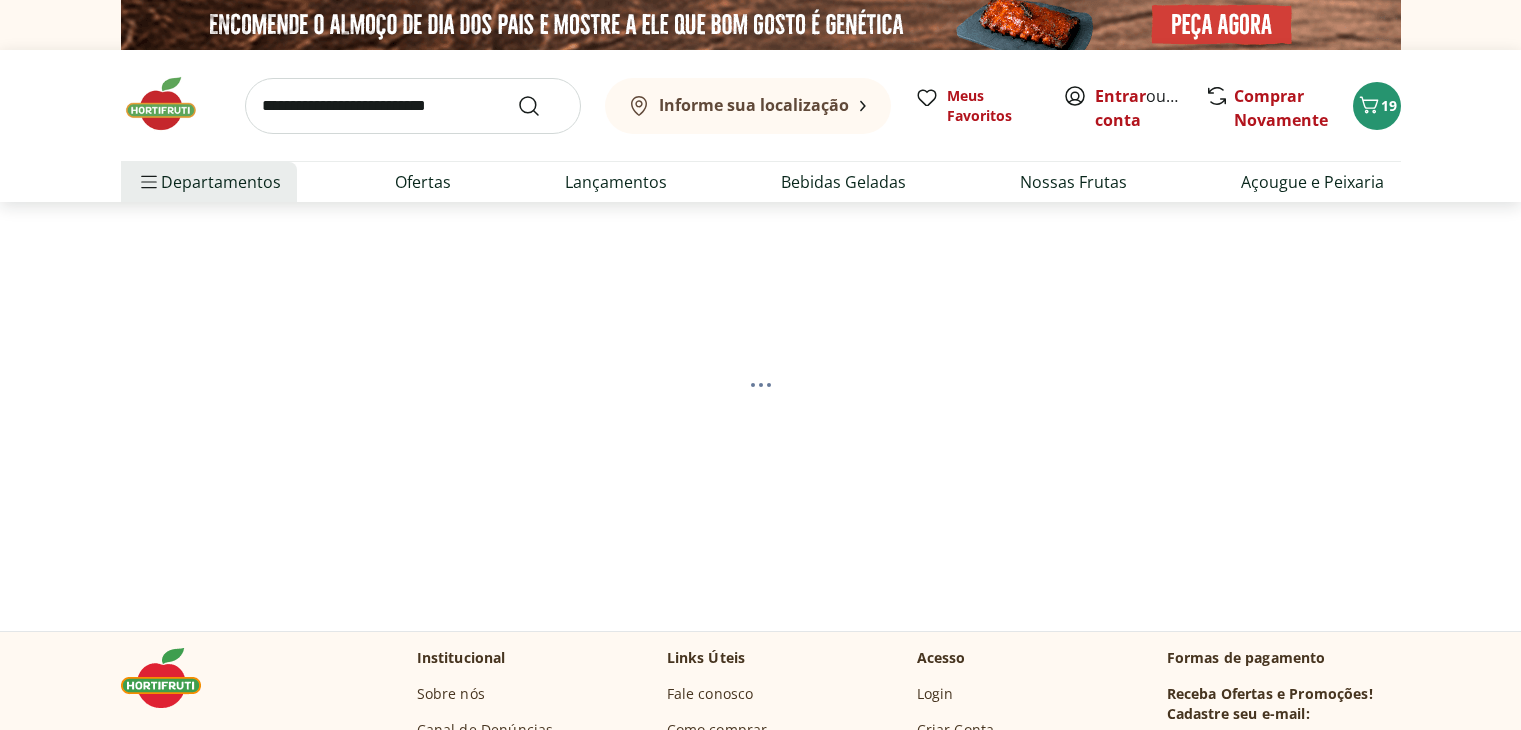 scroll, scrollTop: 0, scrollLeft: 0, axis: both 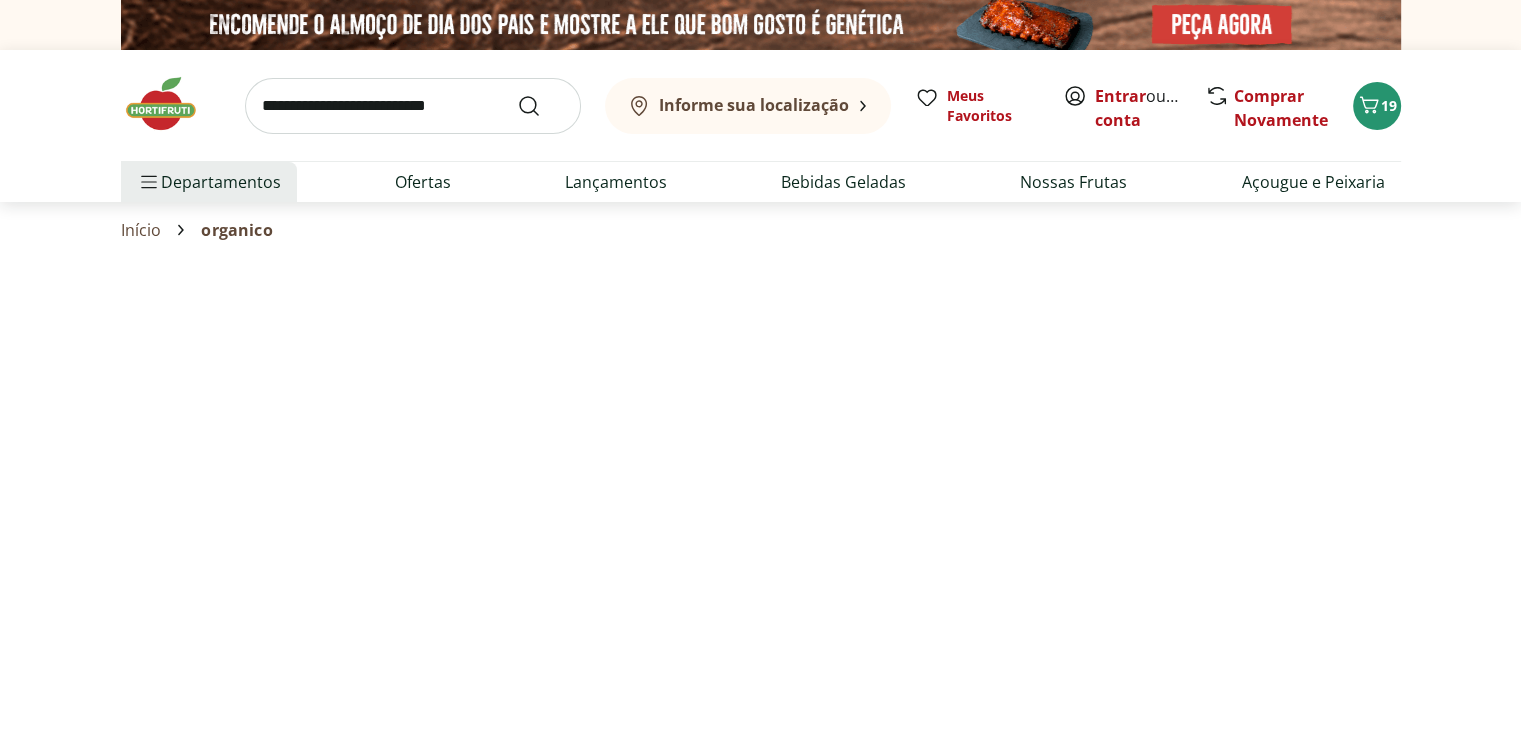 select on "**********" 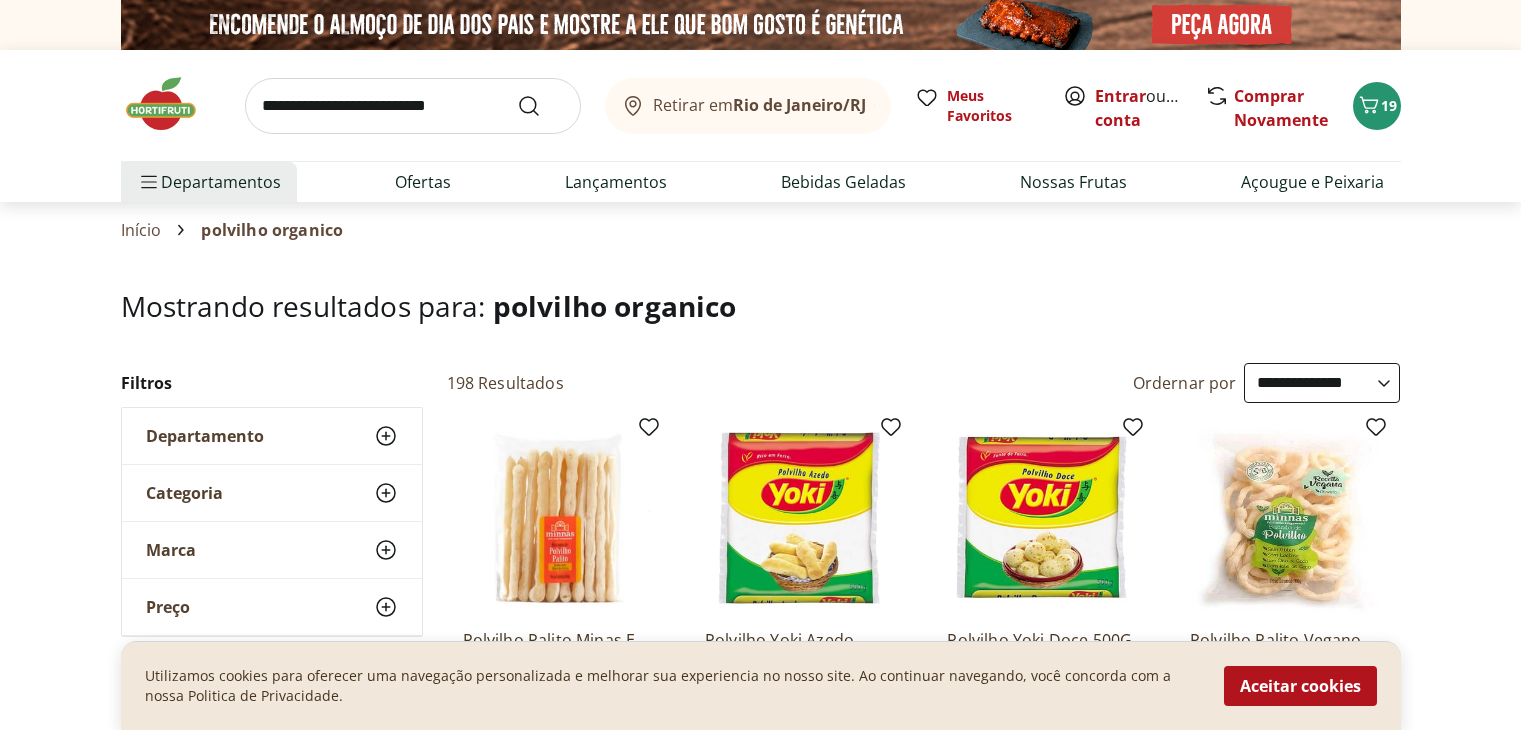 select on "**********" 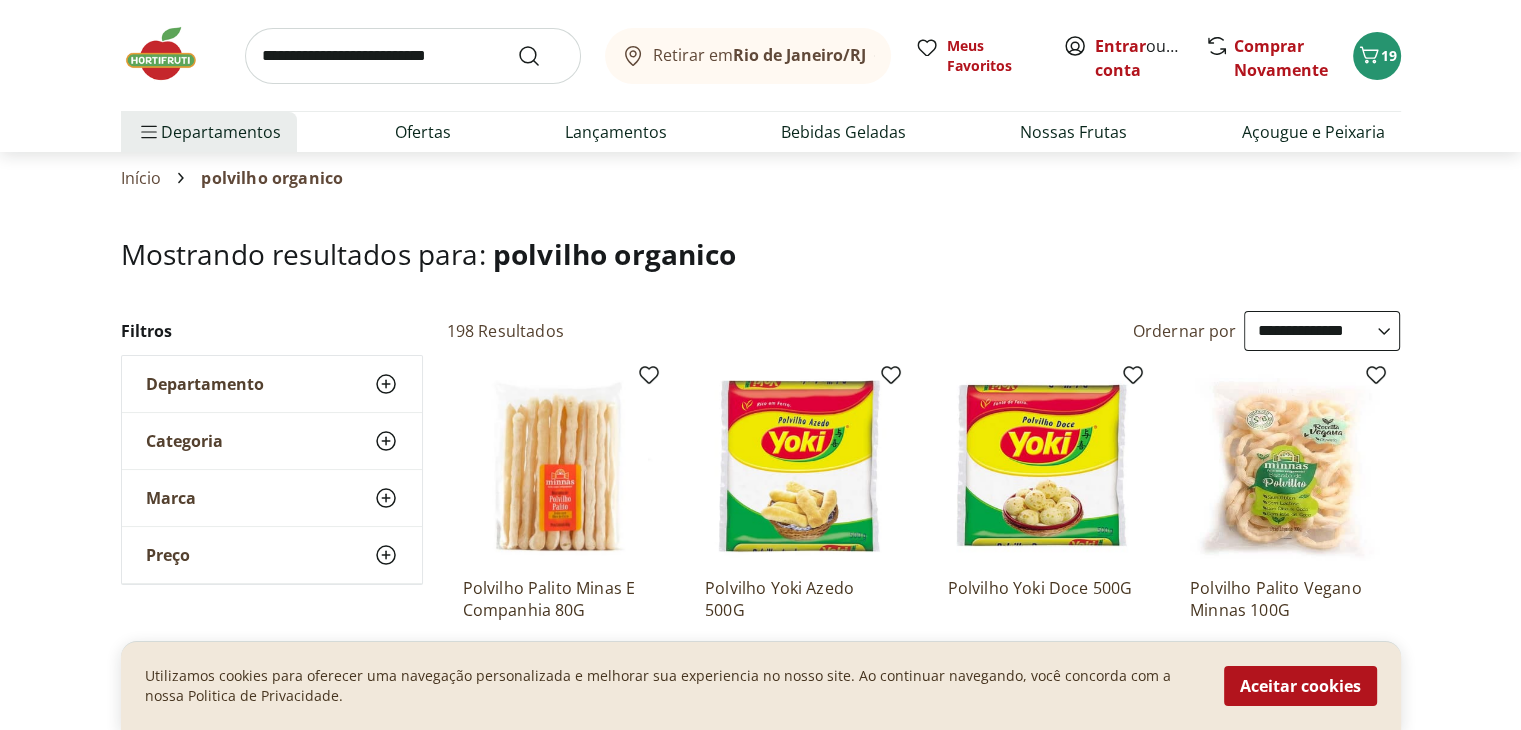 scroll, scrollTop: 0, scrollLeft: 0, axis: both 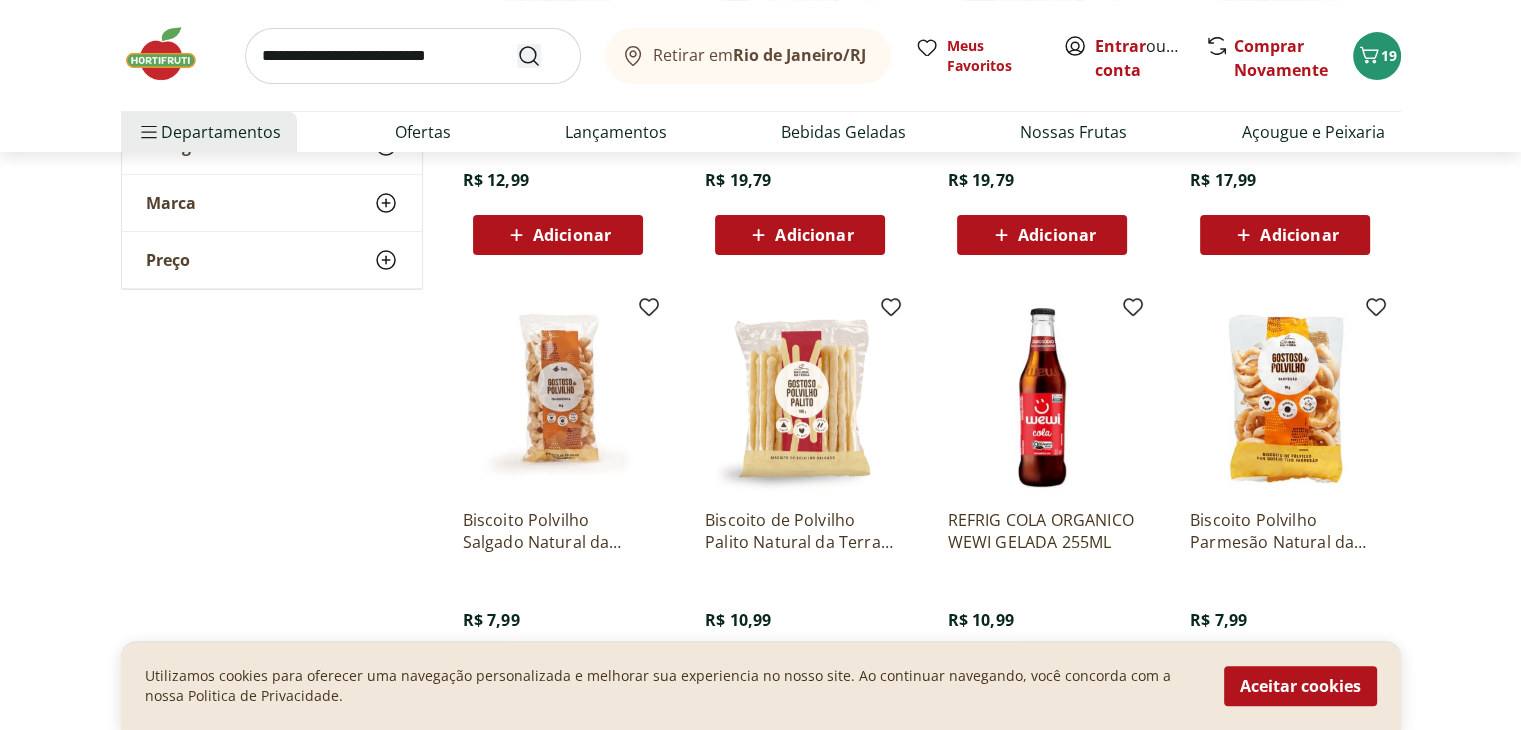 click 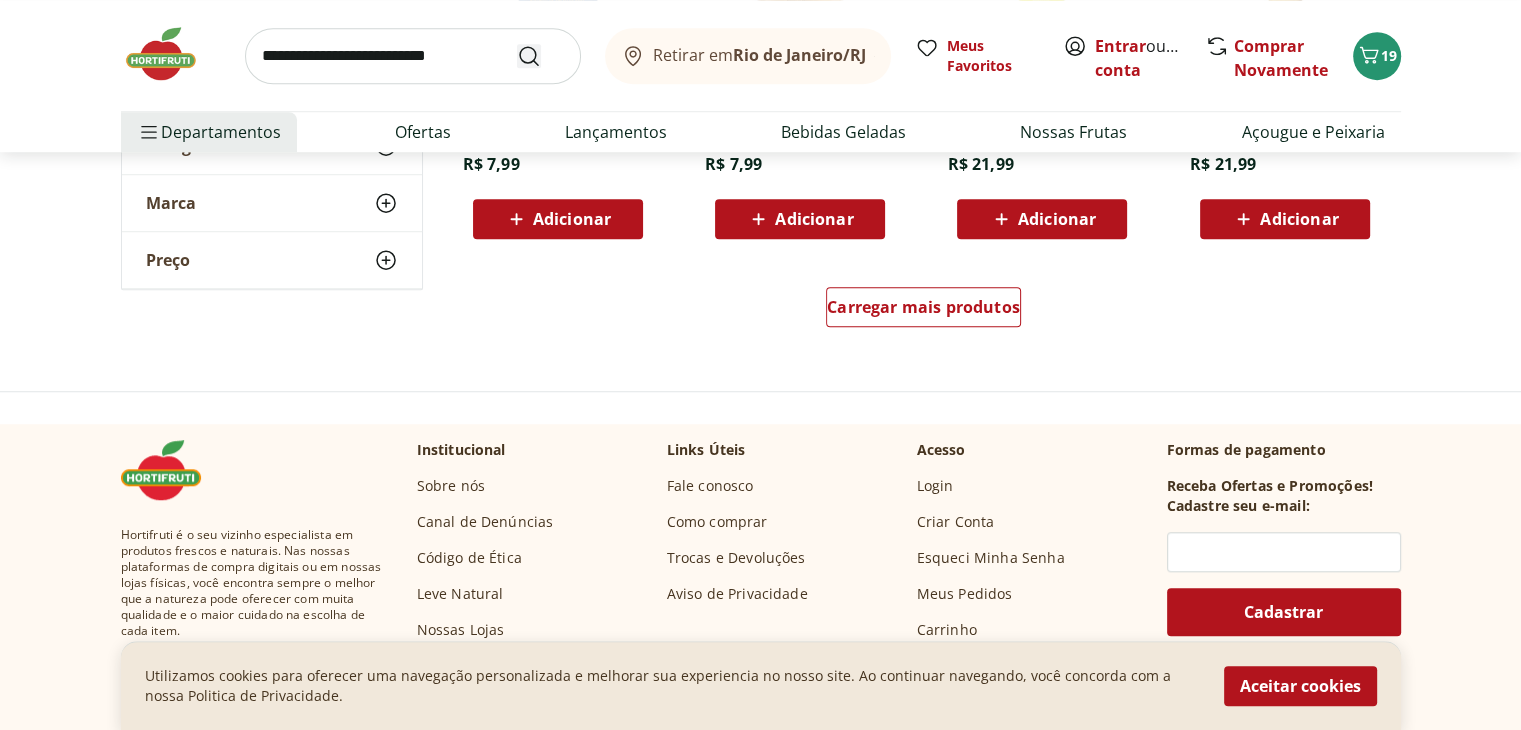 scroll, scrollTop: 1480, scrollLeft: 0, axis: vertical 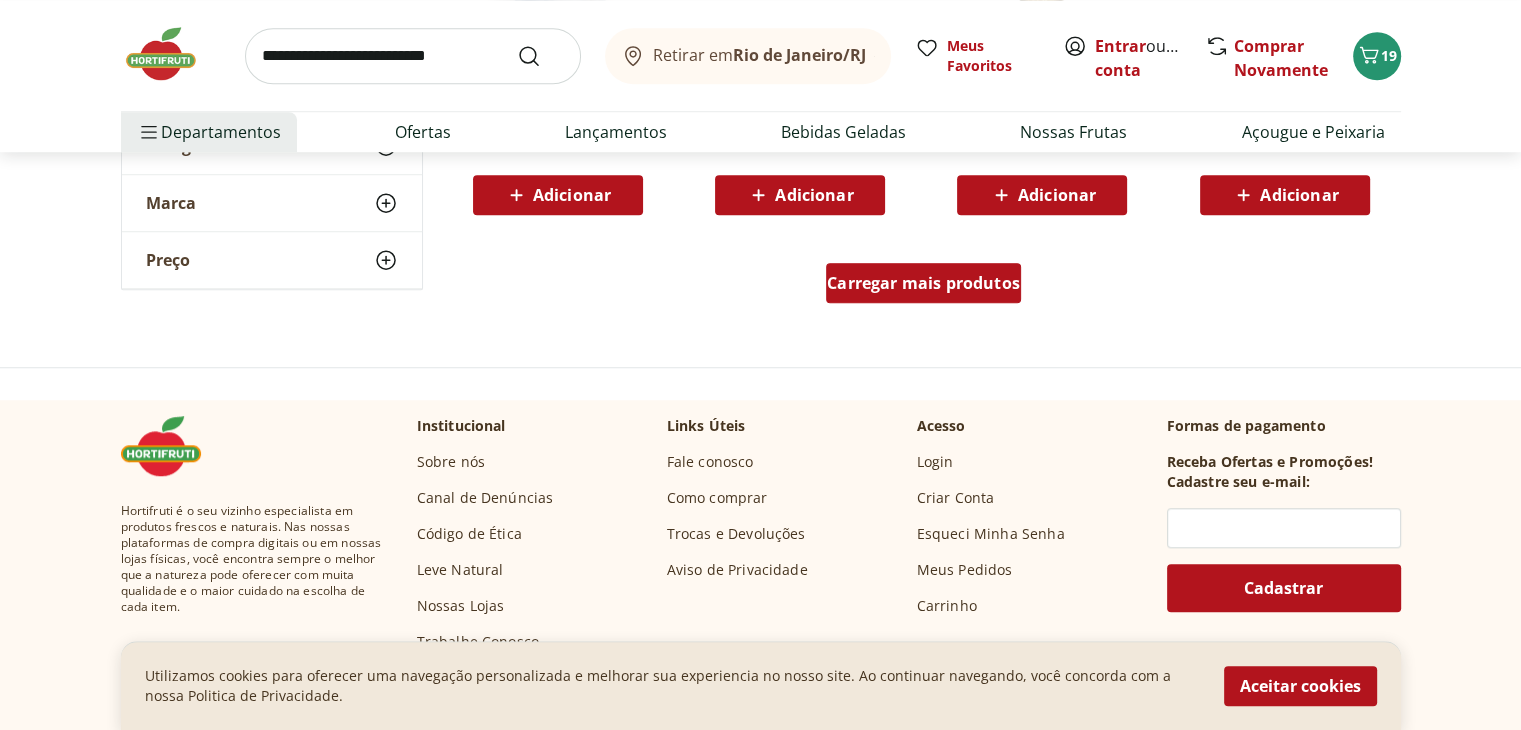 click on "Carregar mais produtos" at bounding box center (923, 283) 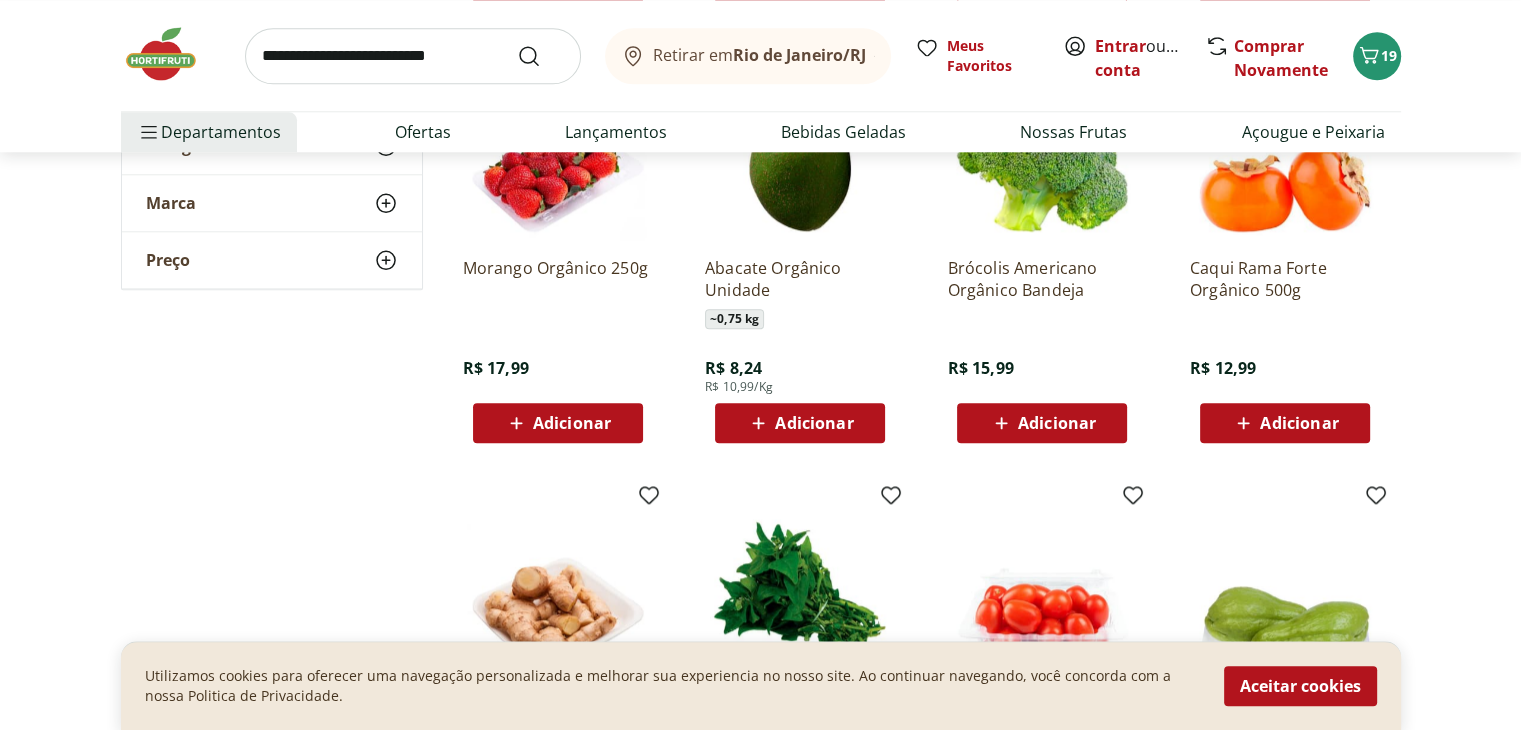 scroll, scrollTop: 2160, scrollLeft: 0, axis: vertical 